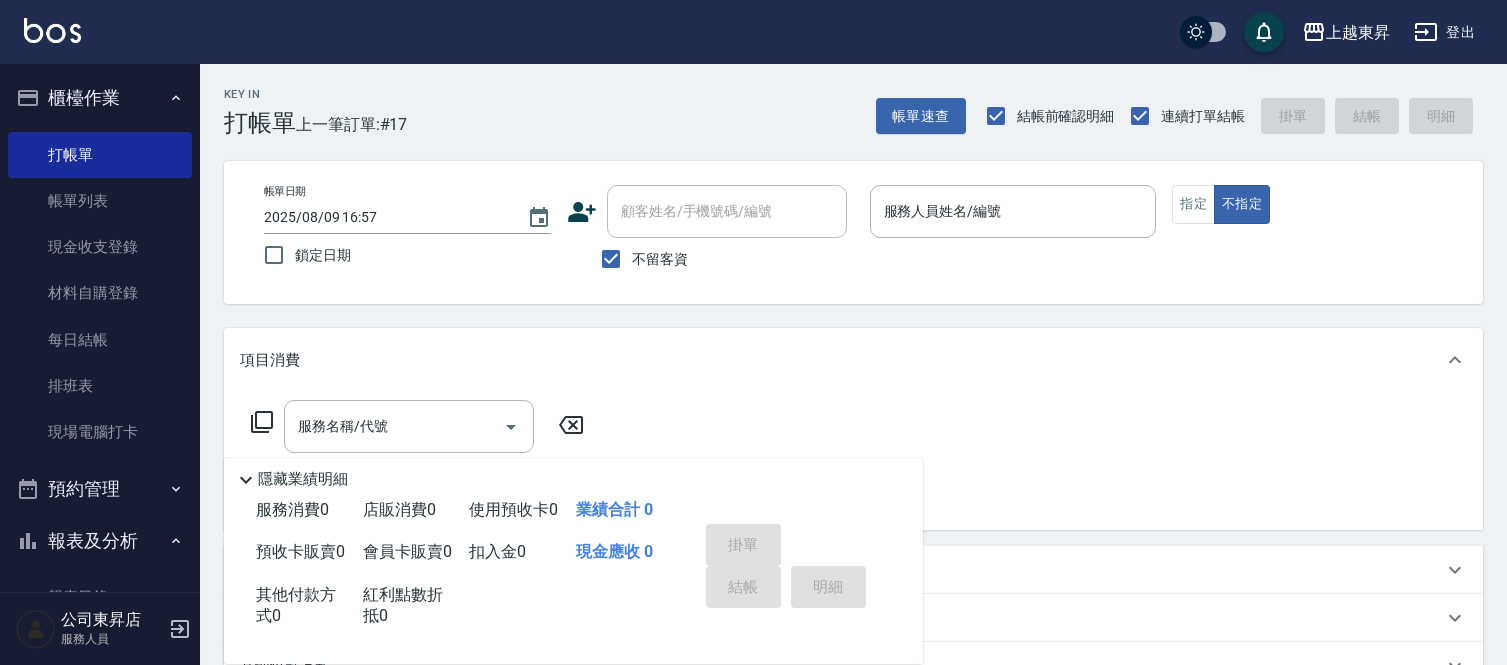 scroll, scrollTop: 0, scrollLeft: 0, axis: both 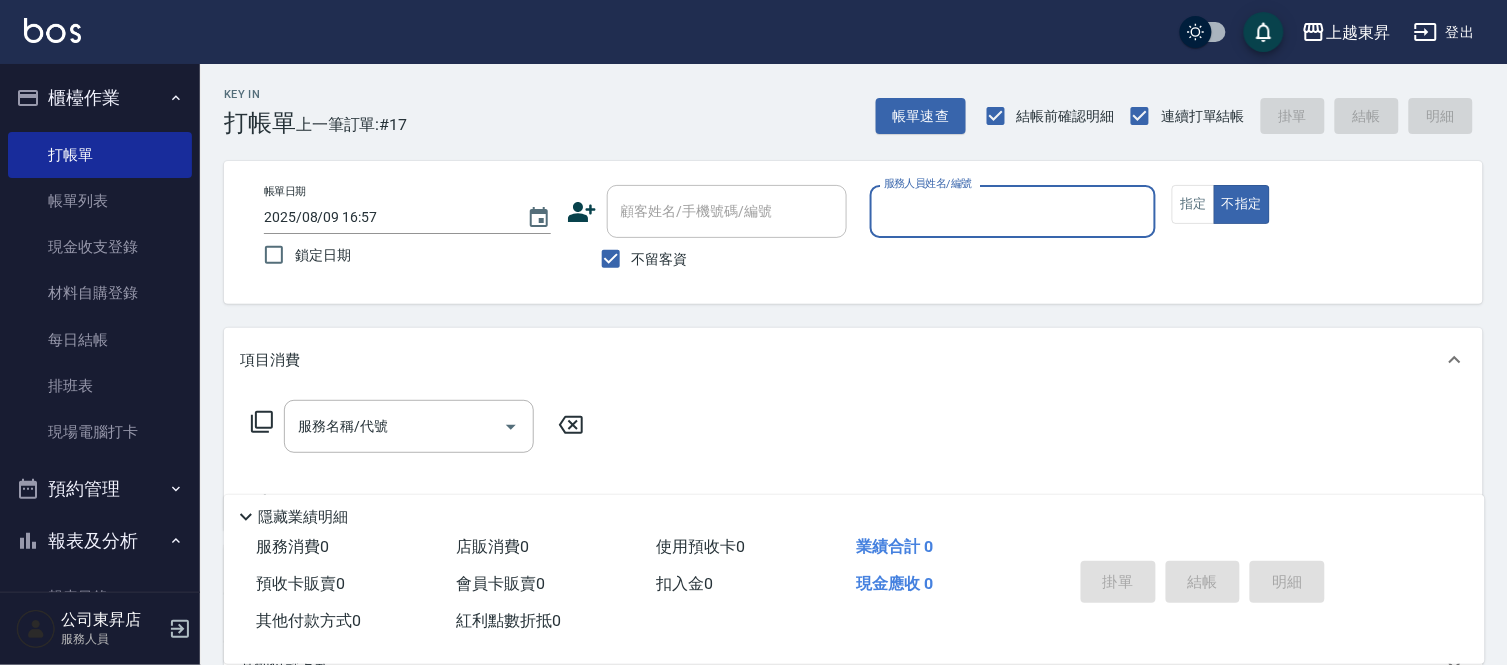 click on "服務人員姓名/編號 服務人員姓名/編號" at bounding box center (1013, 211) 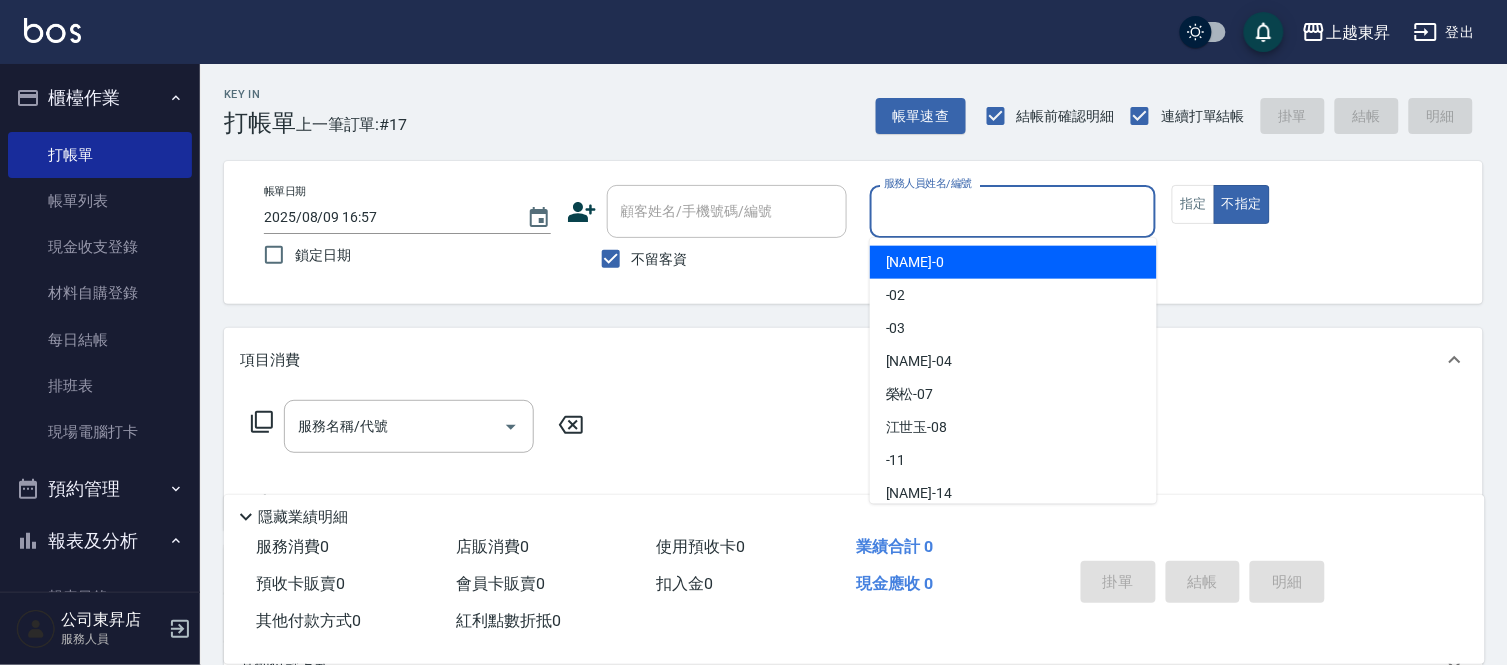 click on "服務人員姓名/編號" at bounding box center (1013, 211) 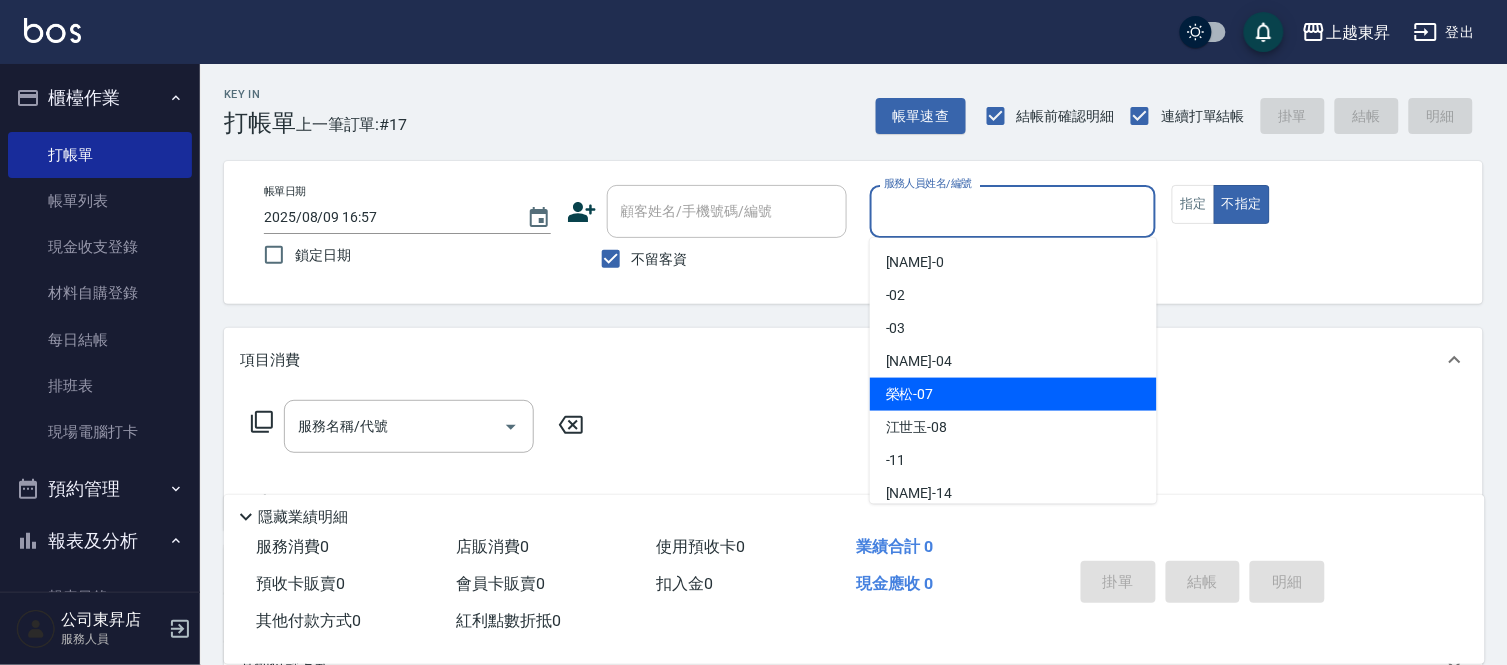 drag, startPoint x: 924, startPoint y: 391, endPoint x: 998, endPoint y: 331, distance: 95.26804 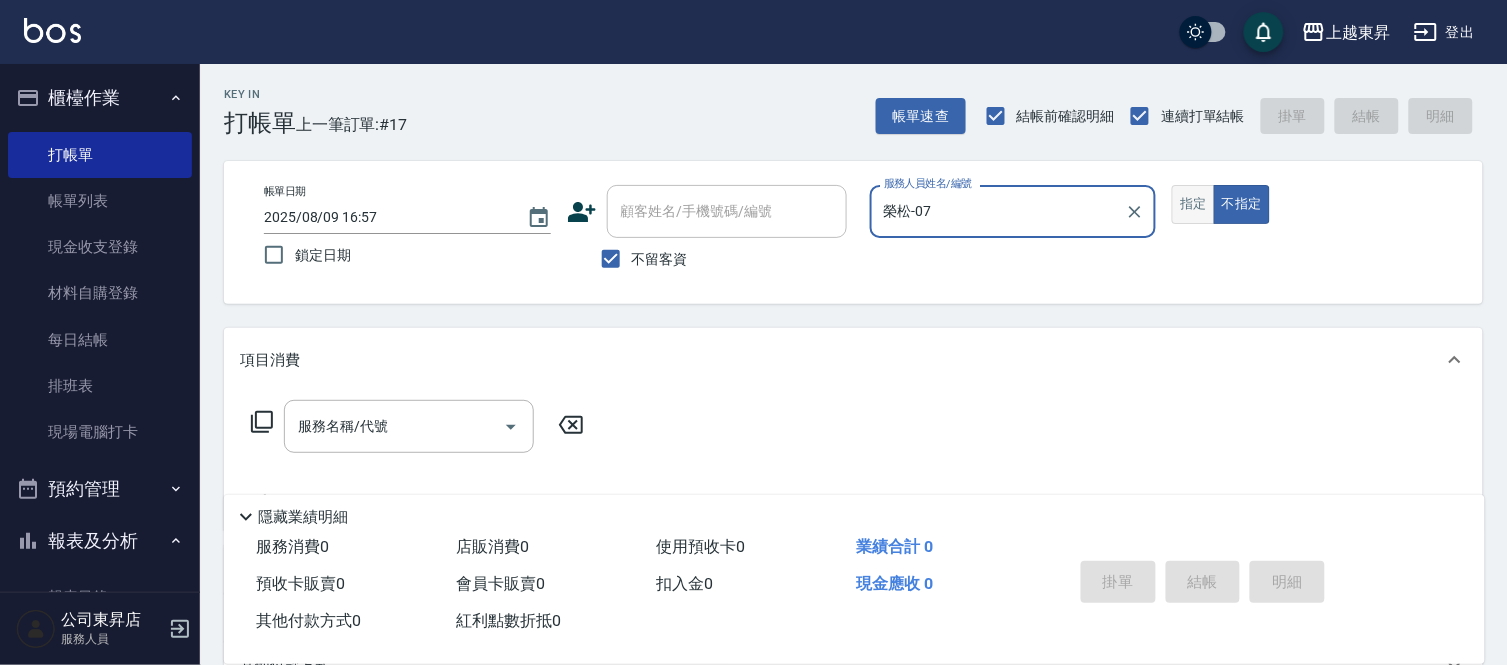 drag, startPoint x: 1184, startPoint y: 210, endPoint x: 1120, endPoint y: 237, distance: 69.46222 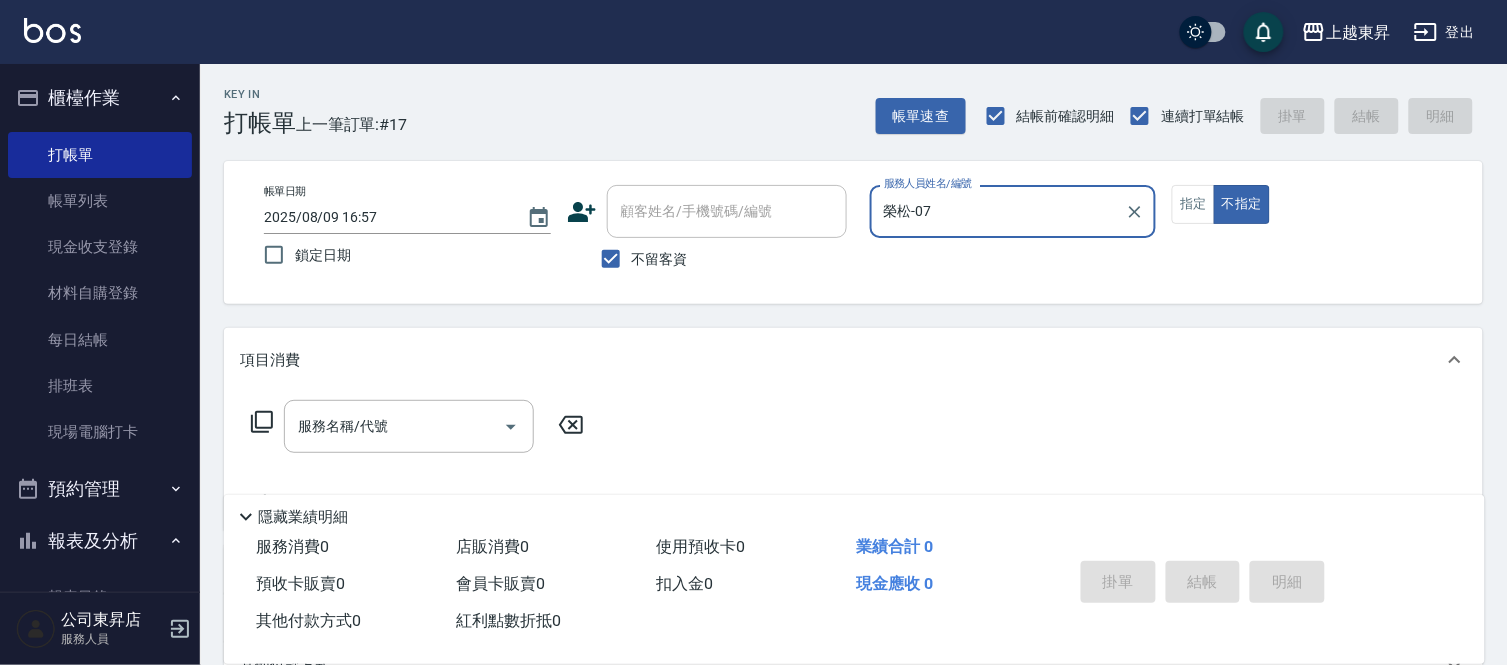 click on "指定" at bounding box center [1193, 204] 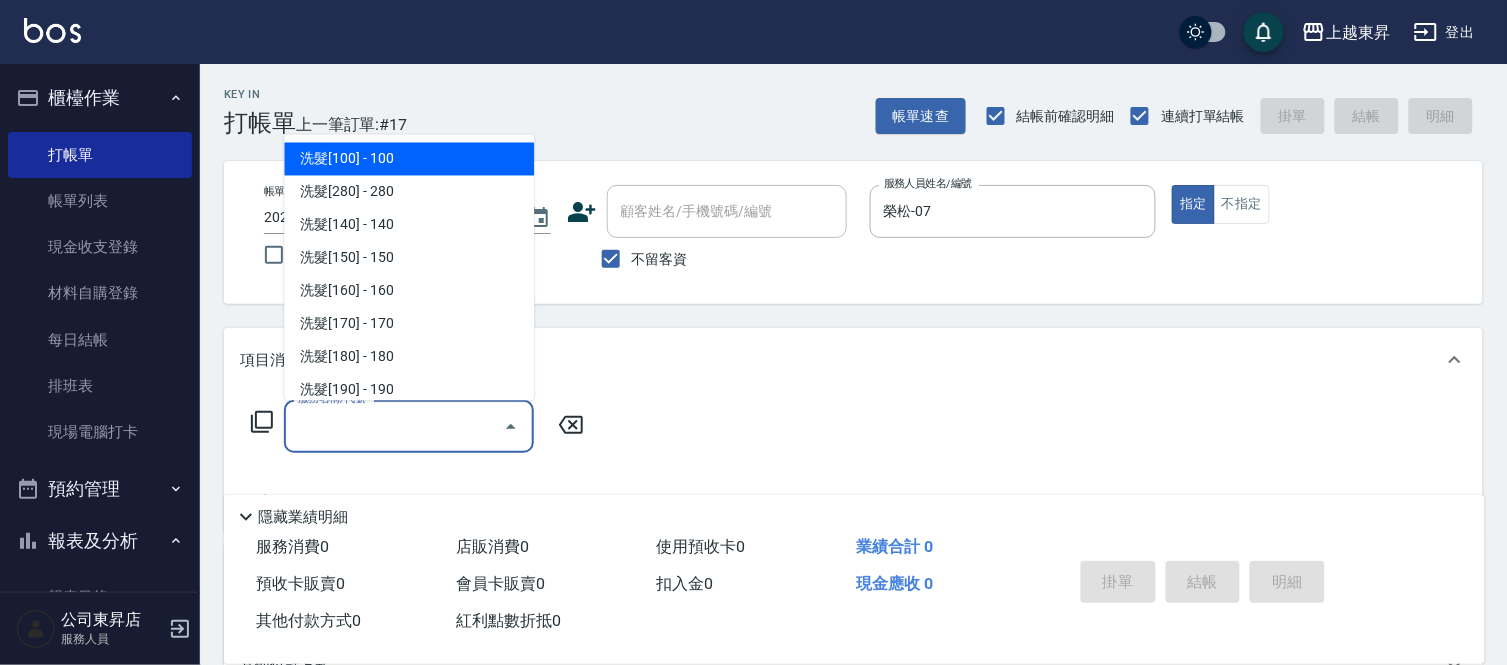 drag, startPoint x: 380, startPoint y: 424, endPoint x: 375, endPoint y: 413, distance: 12.083046 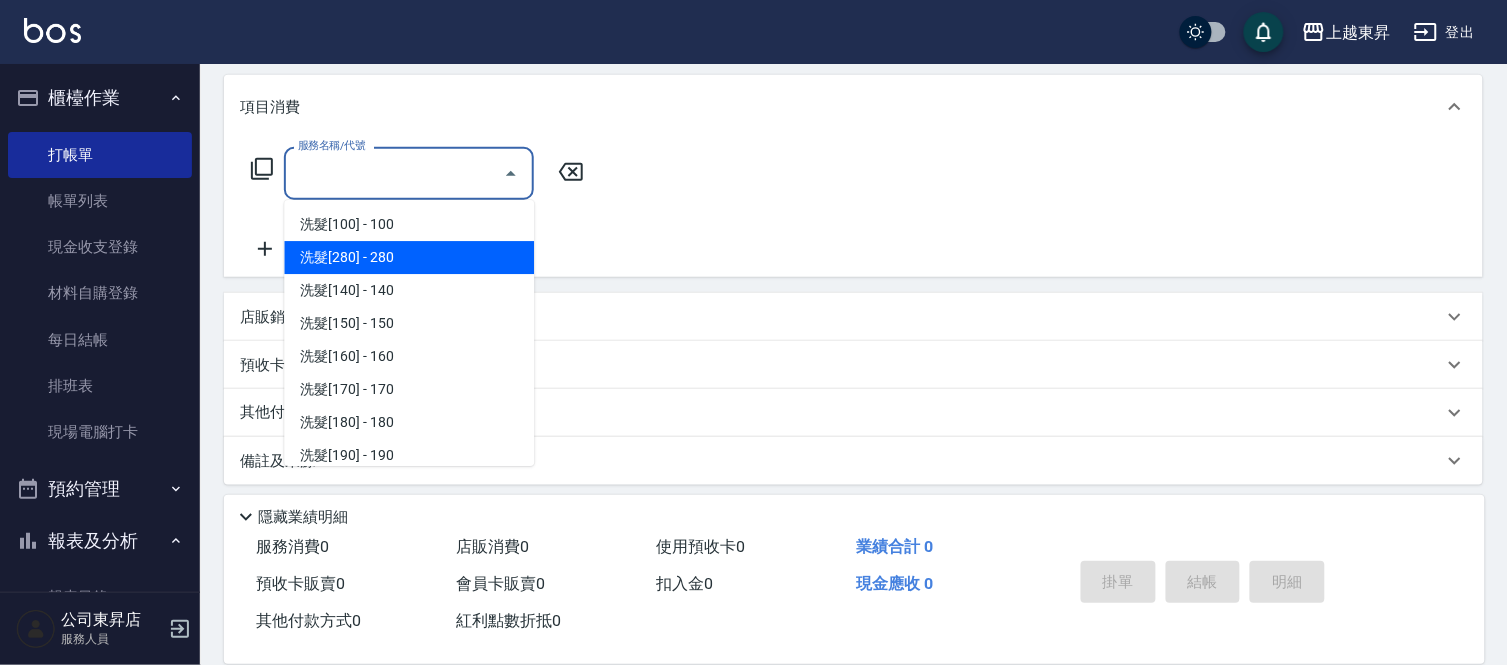 scroll, scrollTop: 262, scrollLeft: 0, axis: vertical 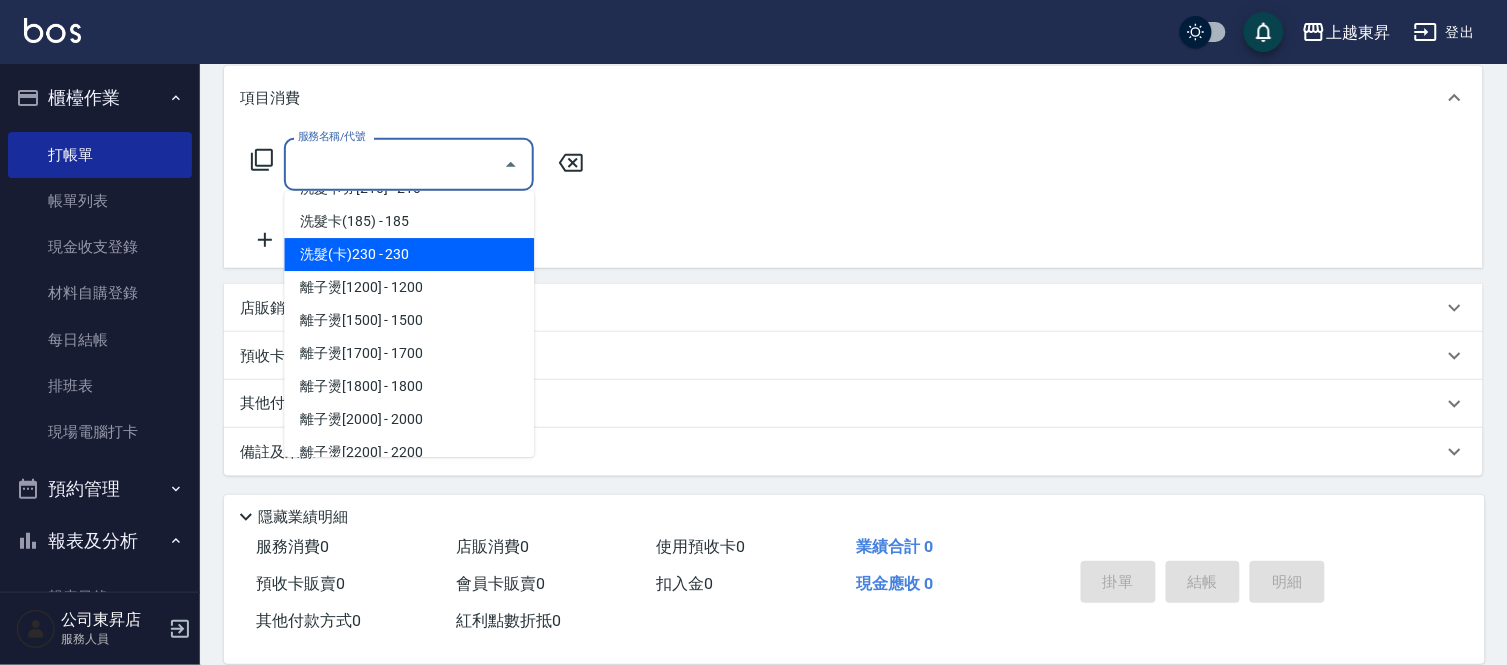 click on "洗髮(卡)230 - 230" at bounding box center (409, 254) 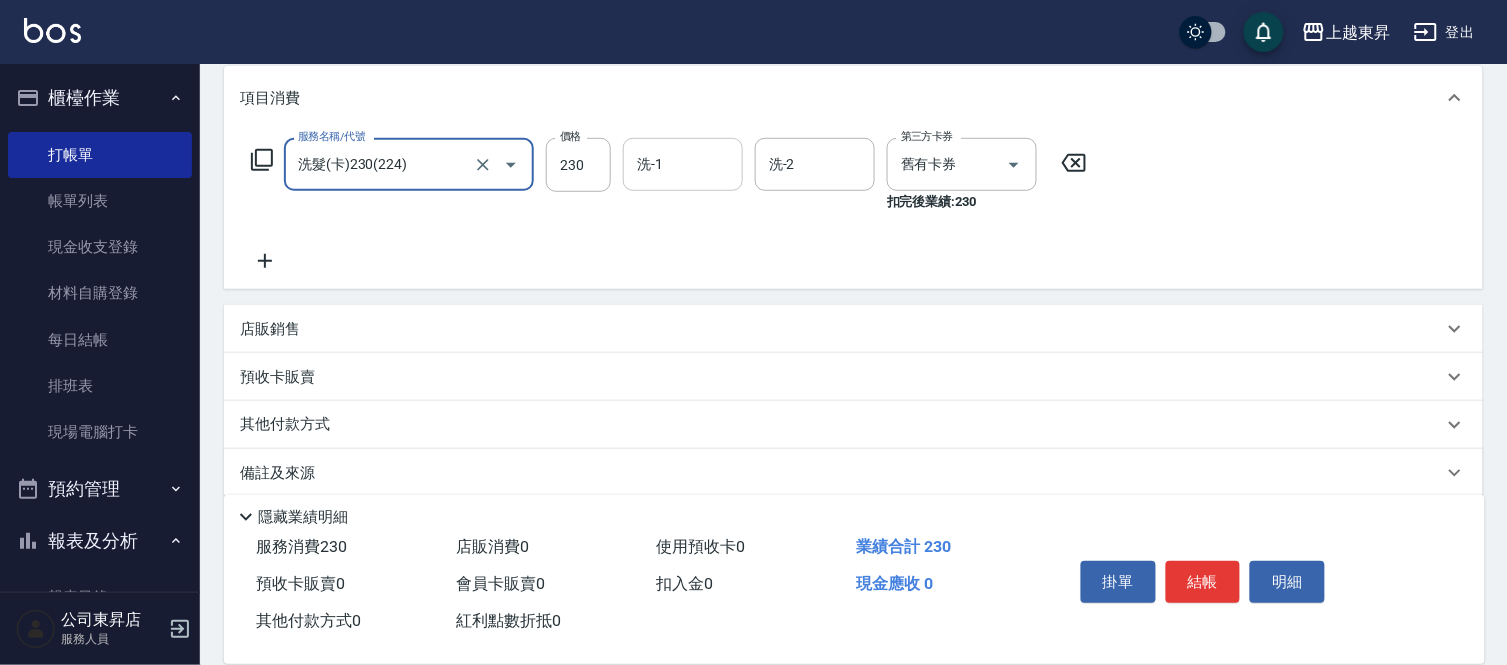 click on "洗-1" at bounding box center [683, 164] 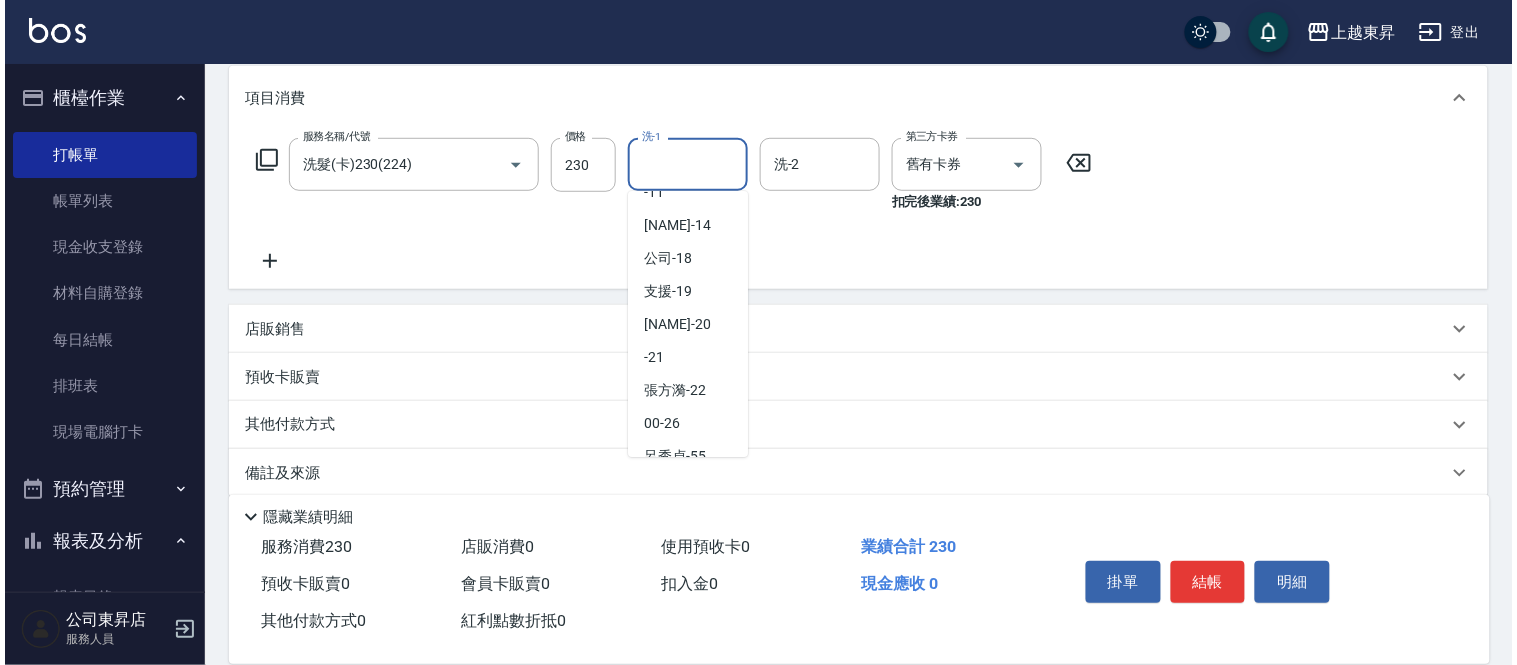 scroll, scrollTop: 222, scrollLeft: 0, axis: vertical 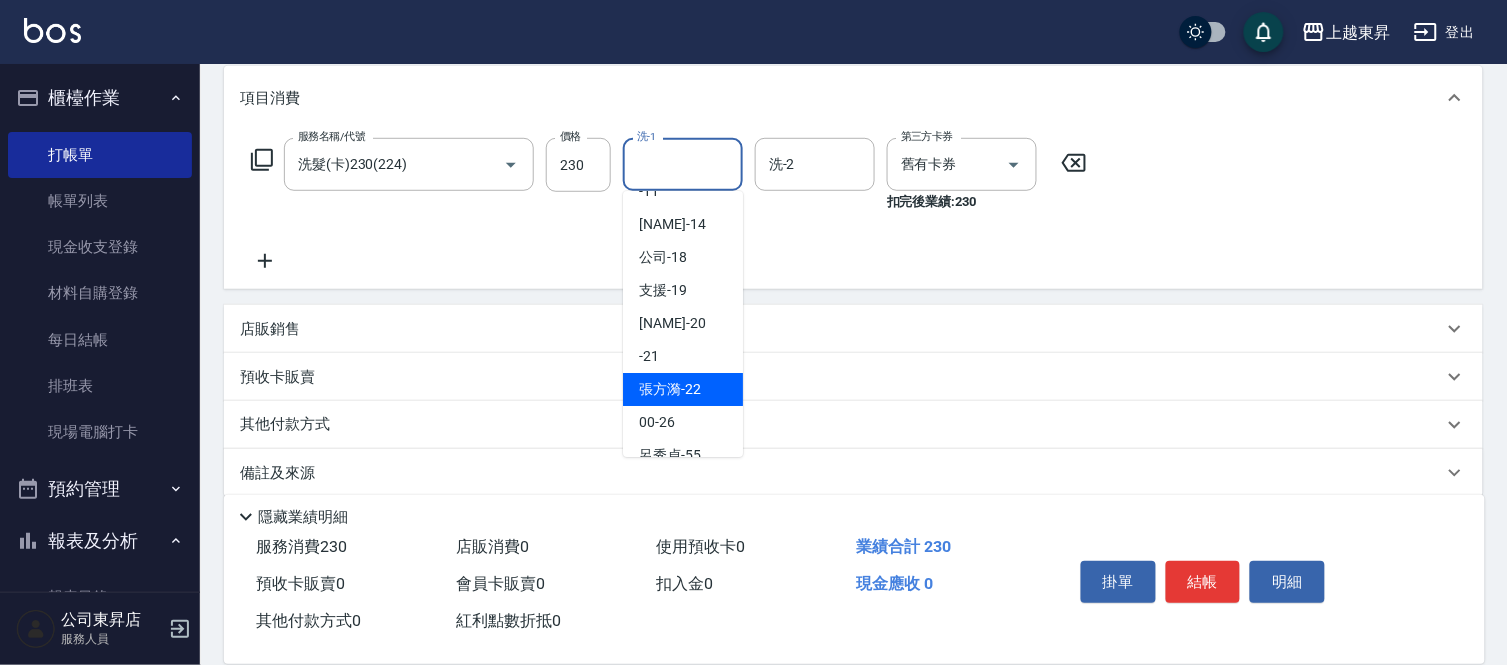 click on "[NAME] -22" at bounding box center [683, 389] 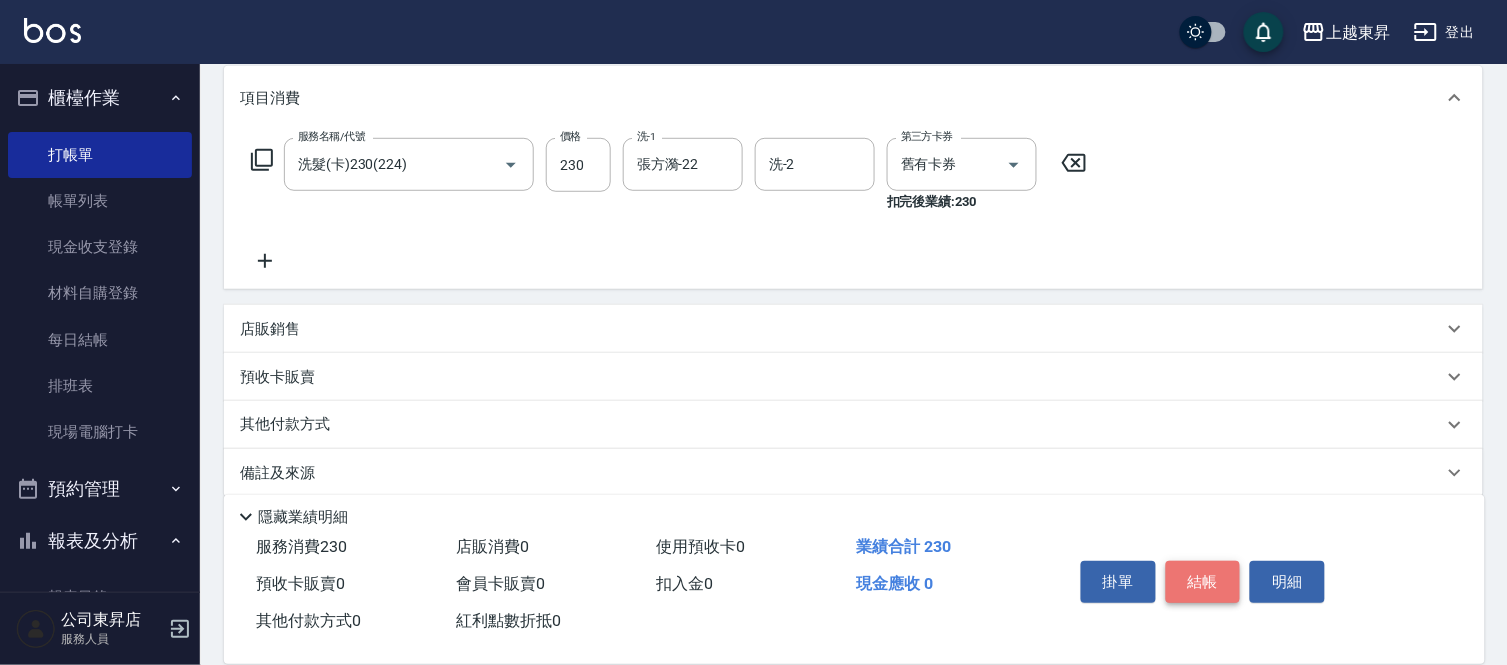 click on "結帳" at bounding box center [1203, 582] 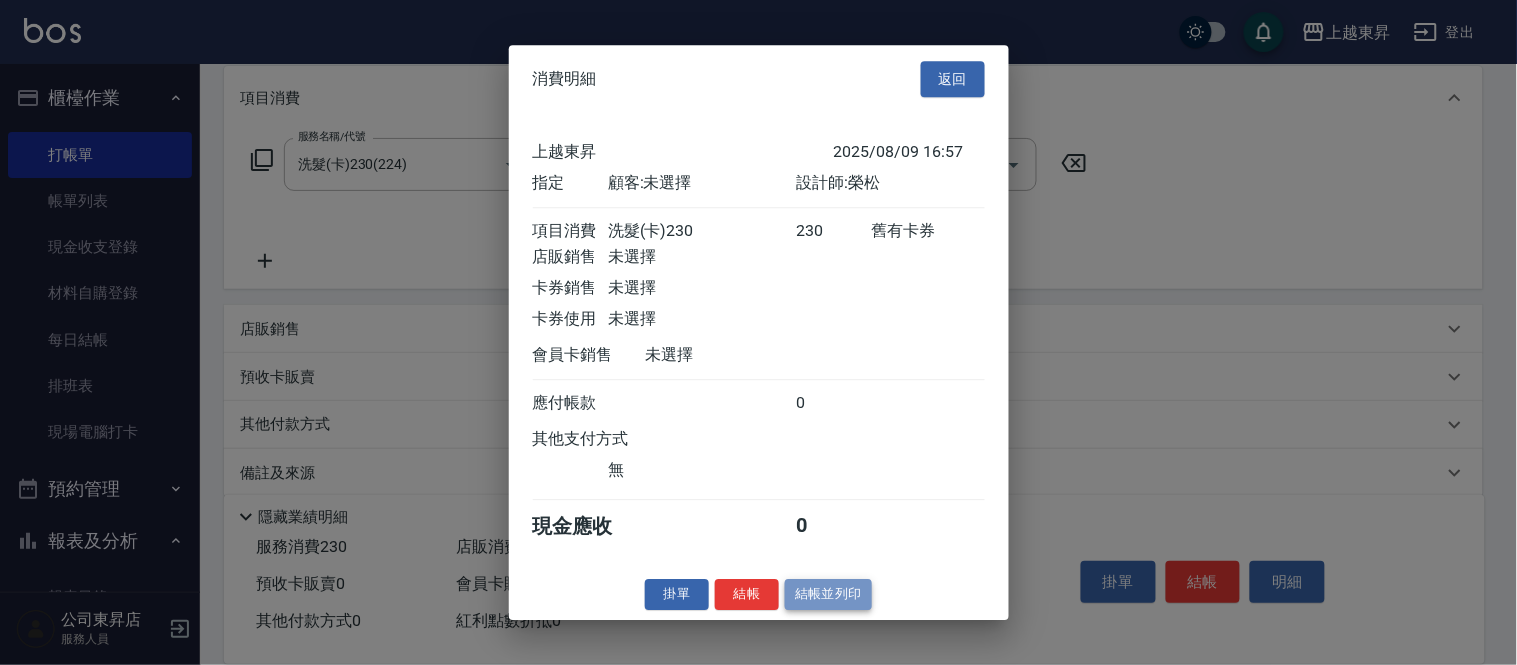 click on "結帳並列印" at bounding box center (828, 594) 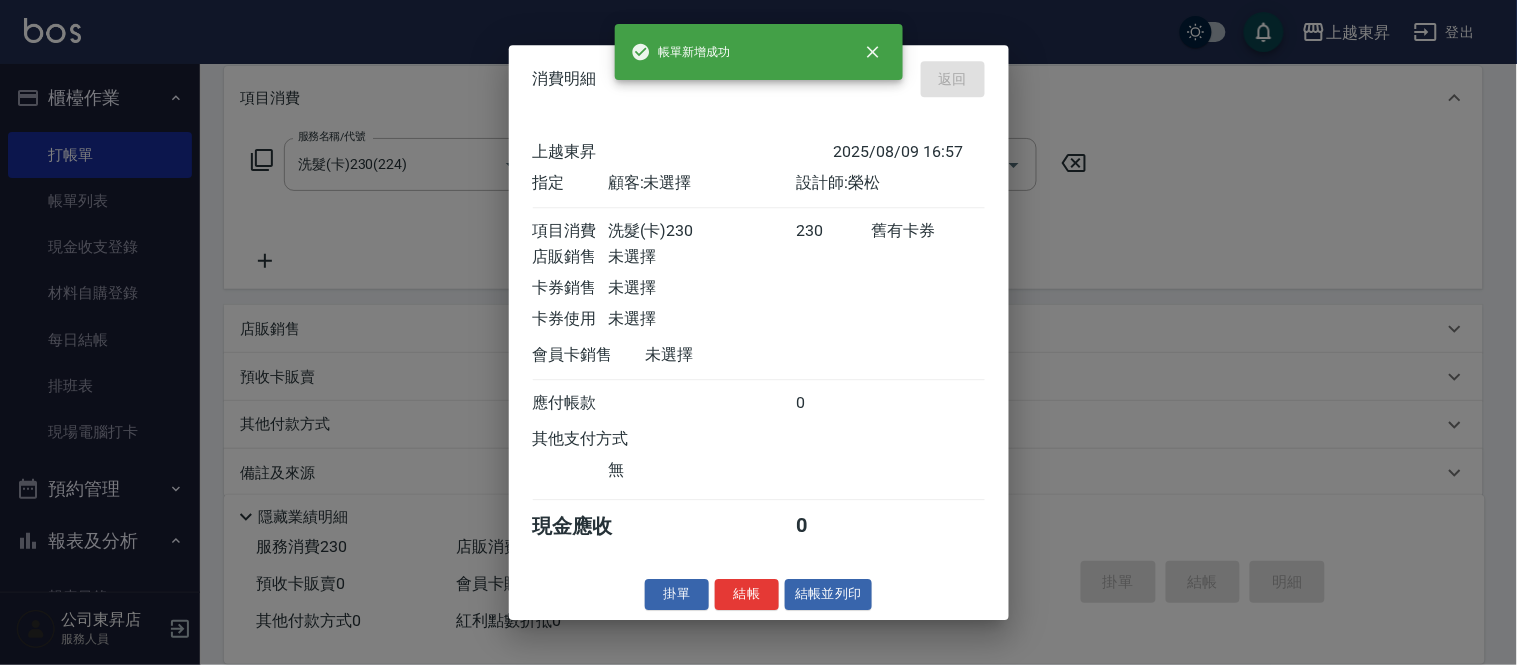 type on "2025/08/09 17:39" 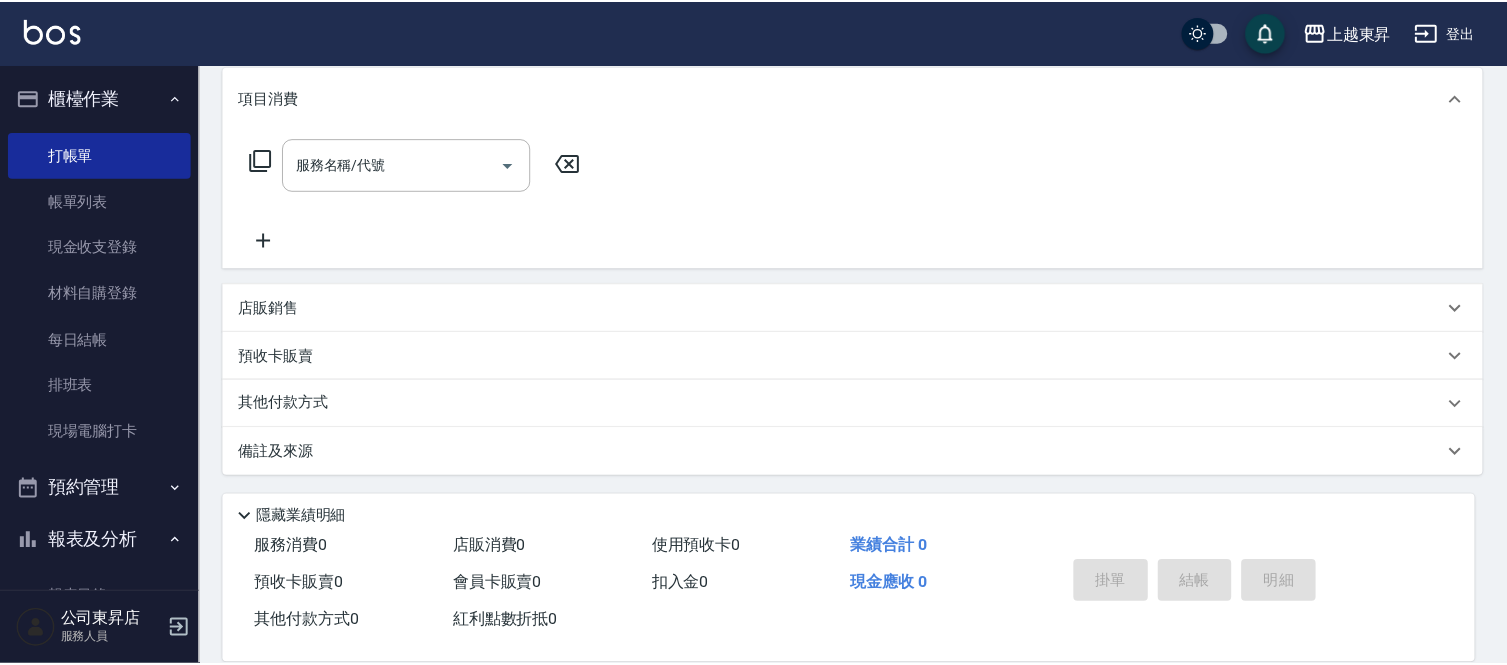 scroll, scrollTop: 0, scrollLeft: 0, axis: both 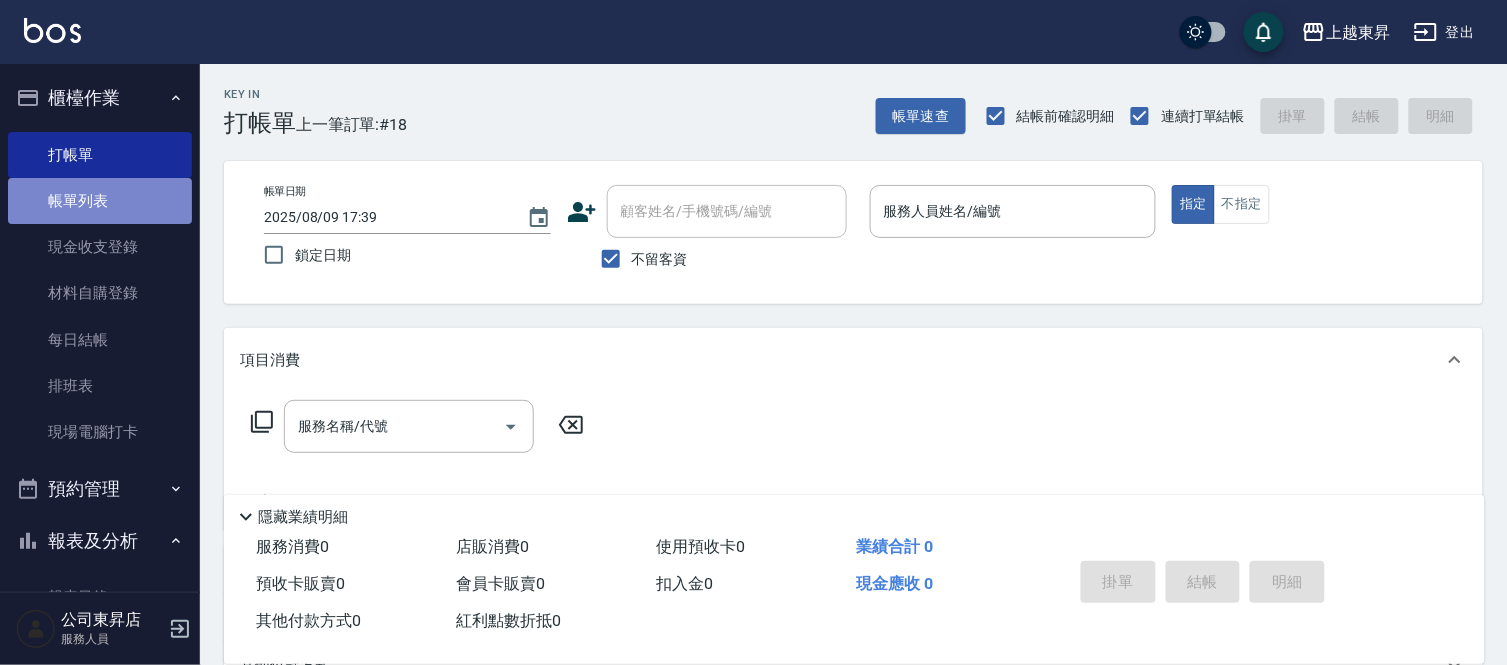 click on "帳單列表" at bounding box center (100, 201) 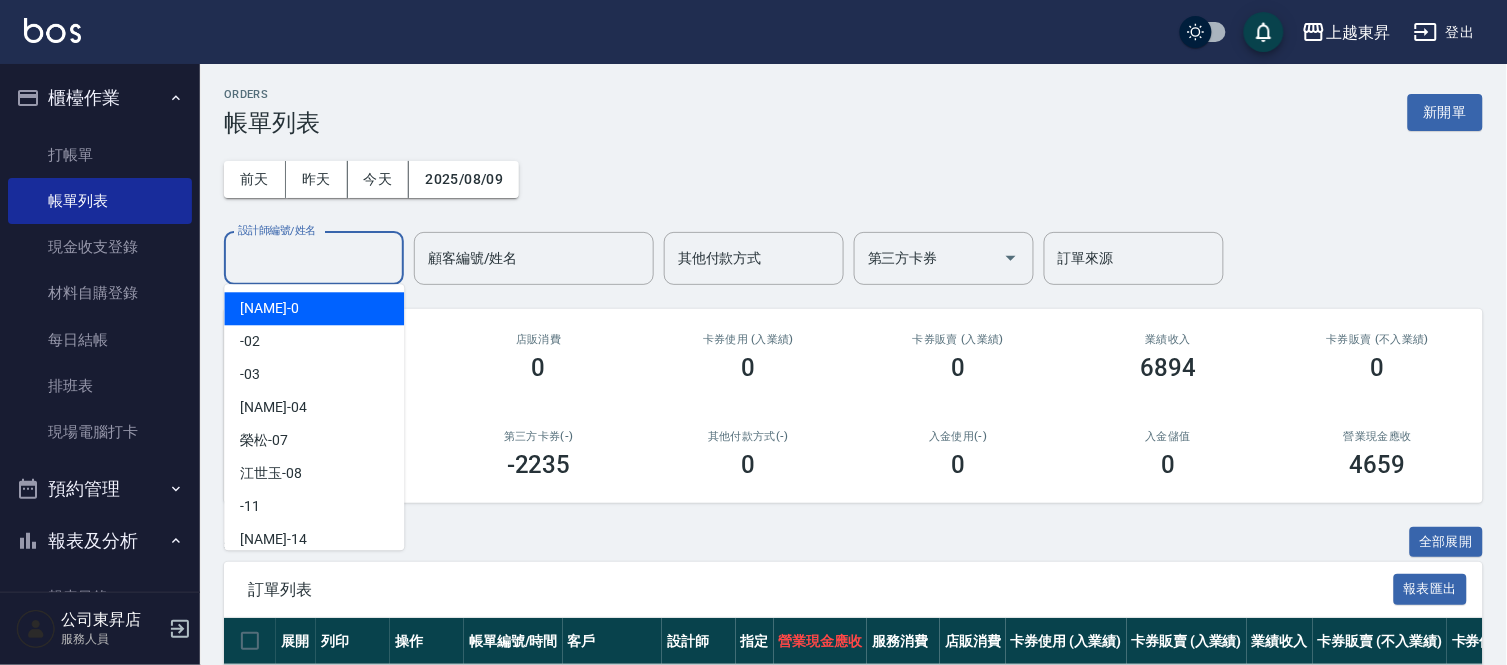 click on "設計師編號/姓名" at bounding box center [314, 258] 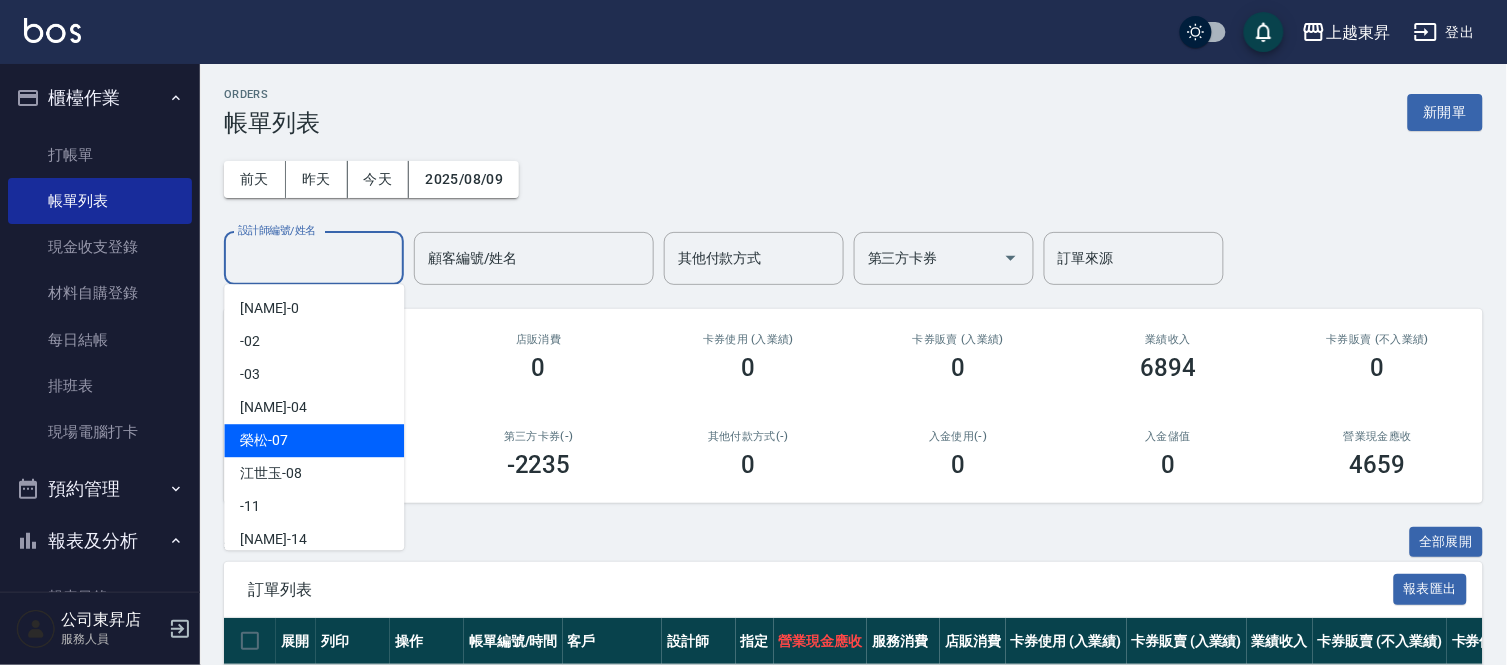 click on "榮松 -07" at bounding box center [264, 440] 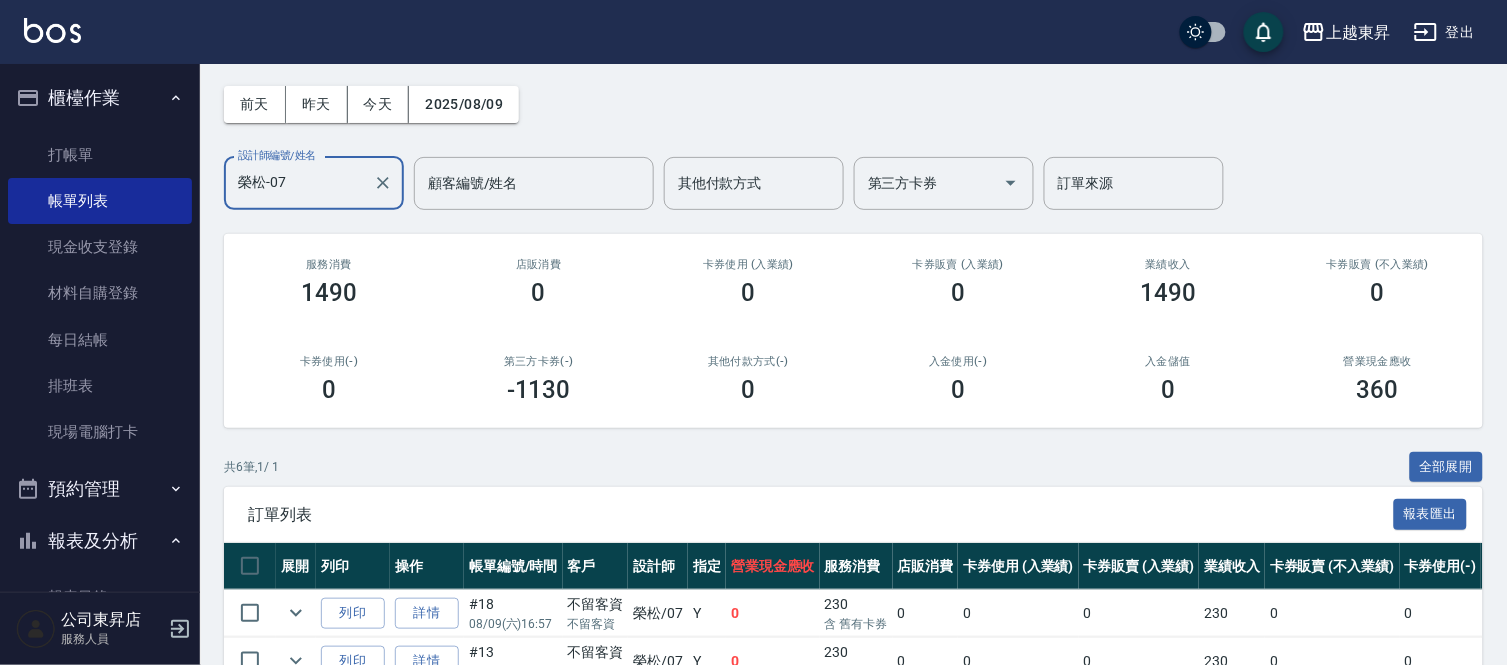 scroll, scrollTop: 50, scrollLeft: 0, axis: vertical 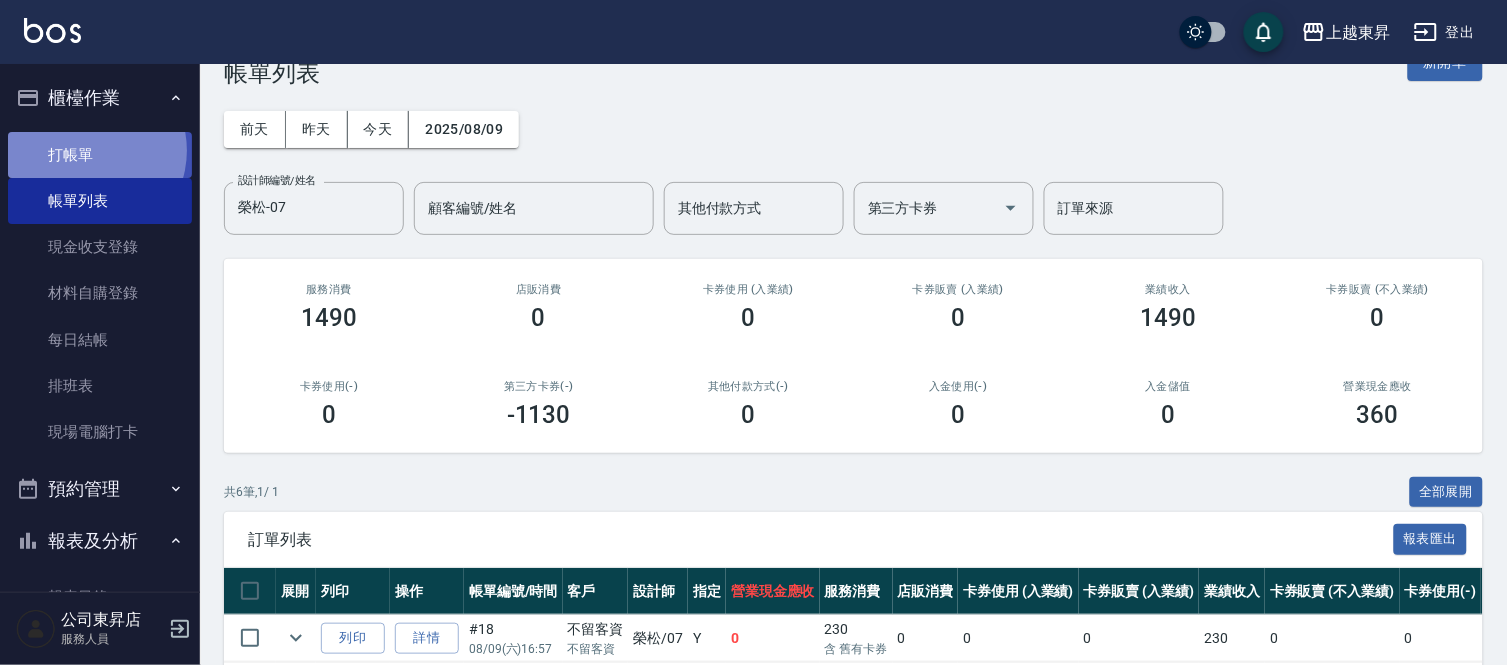 click on "打帳單" at bounding box center [100, 155] 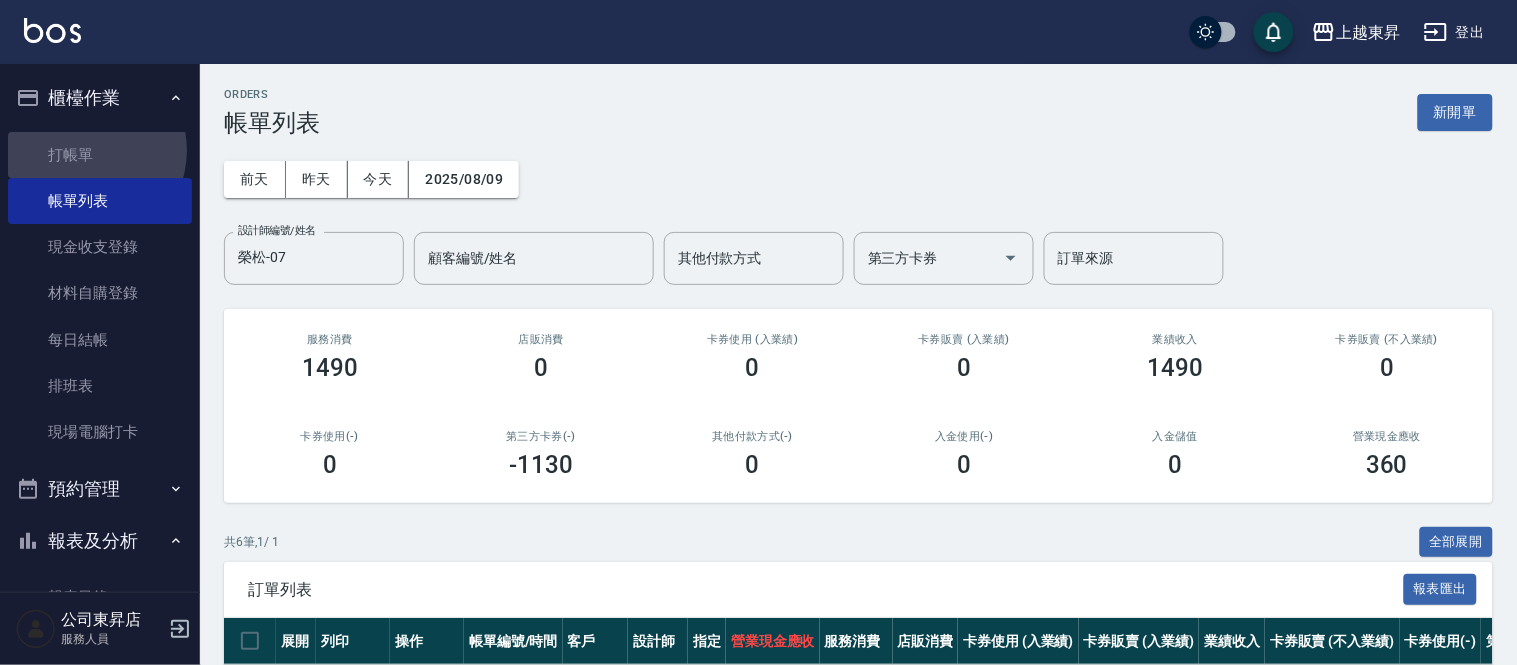 drag, startPoint x: 85, startPoint y: 150, endPoint x: 92, endPoint y: 127, distance: 24.04163 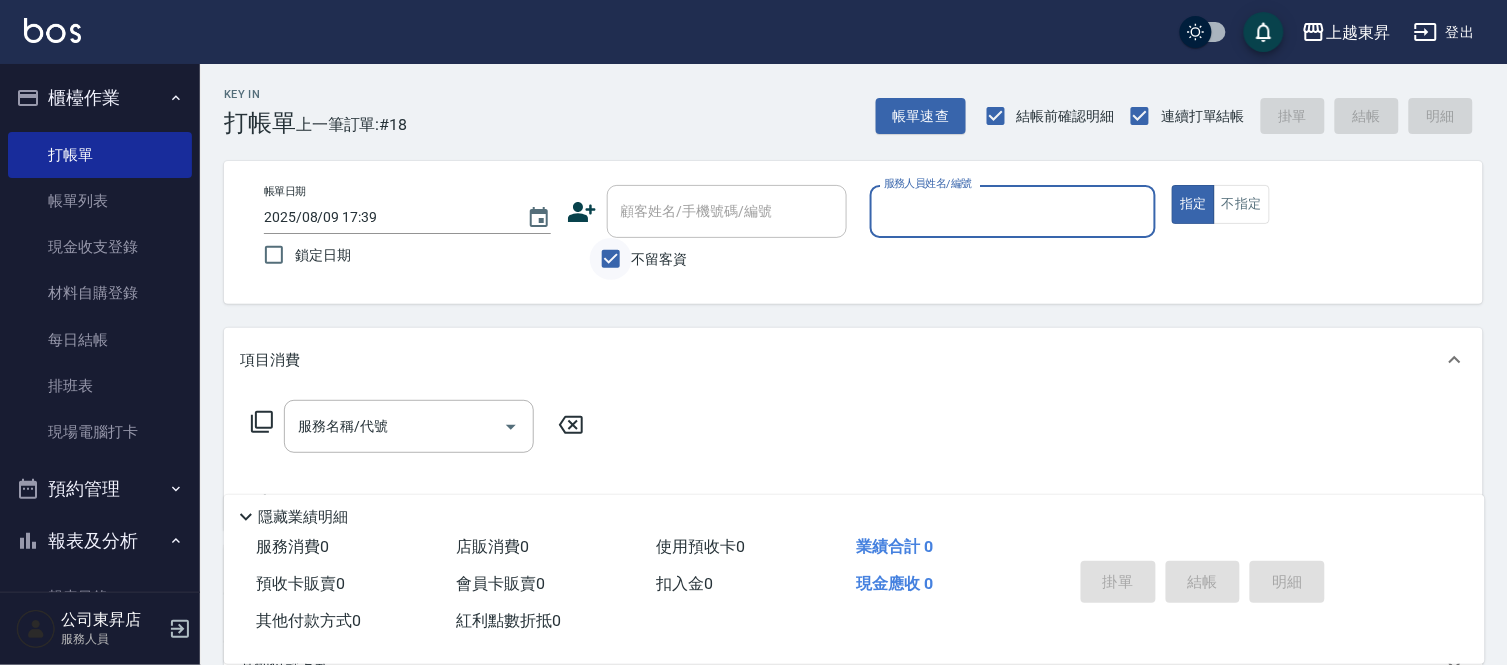 click on "不留客資" at bounding box center (611, 259) 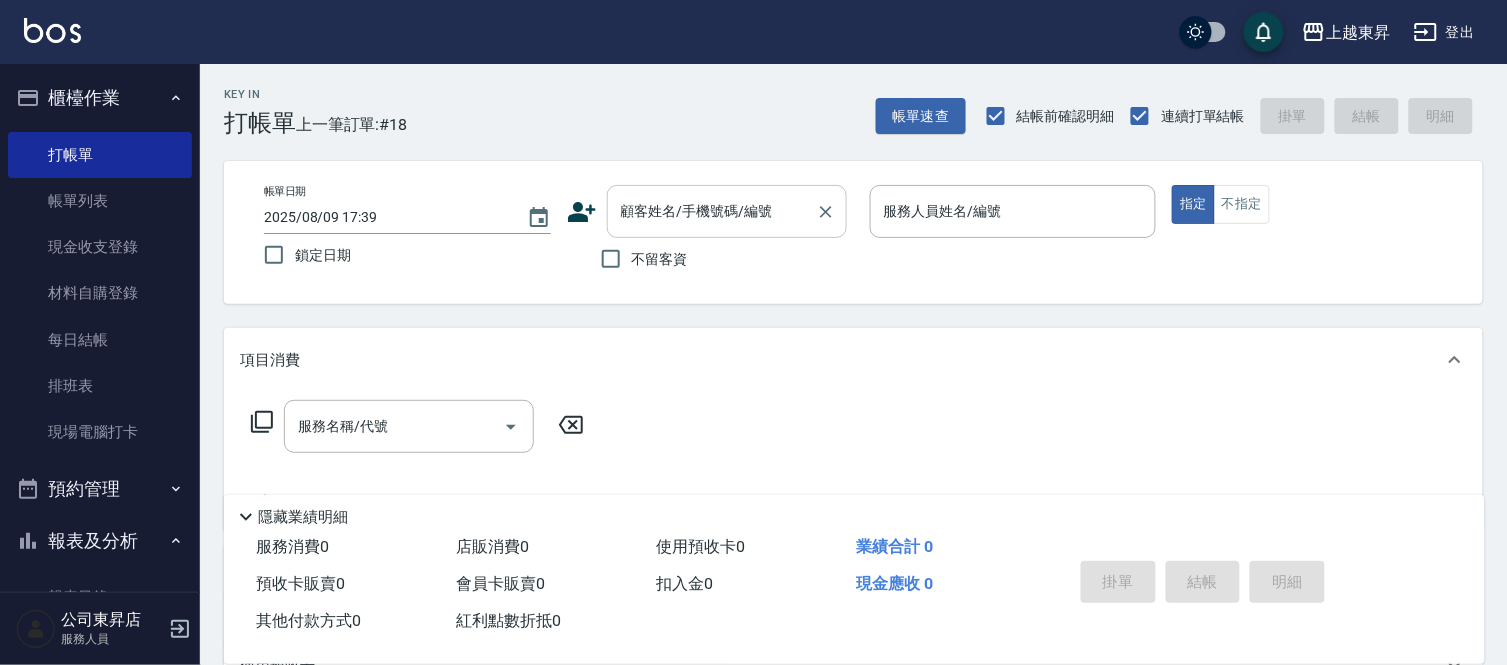 click on "顧客姓名/手機號碼/編號" at bounding box center (712, 211) 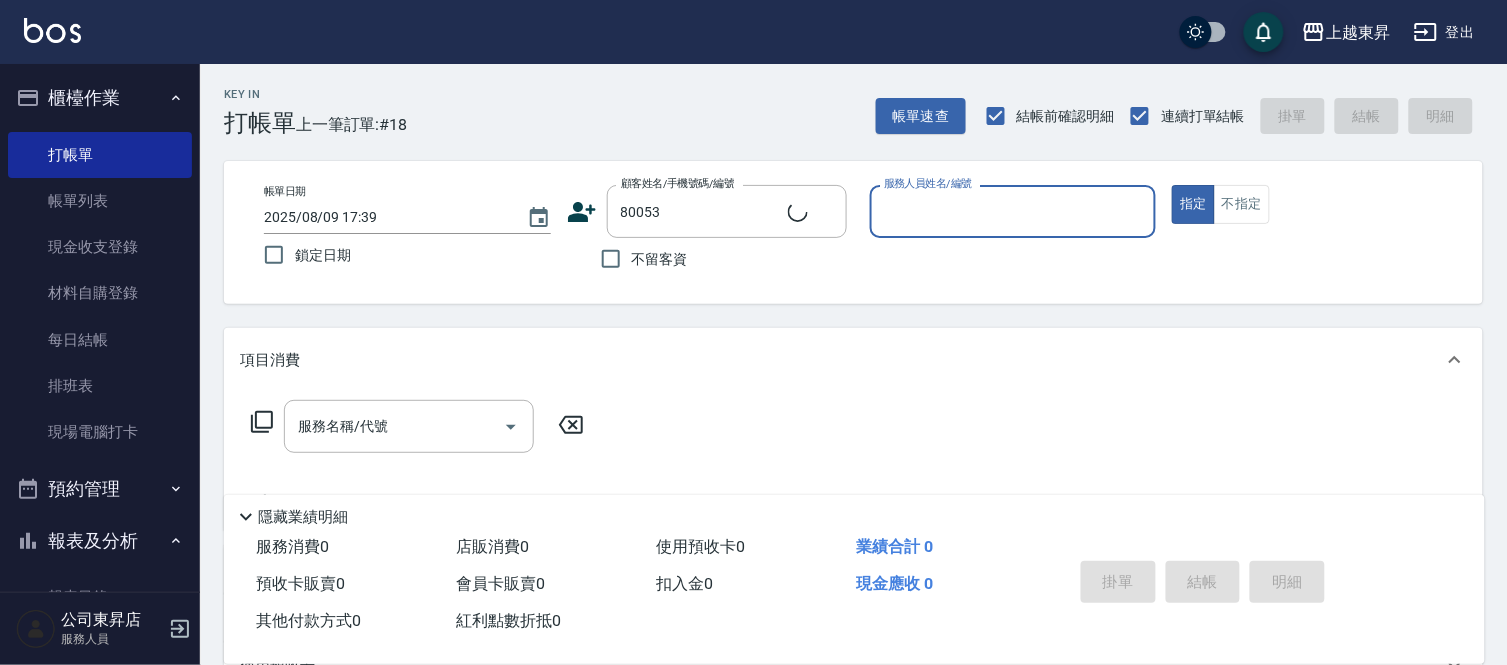 type on "[NAME]/[PHONE]/80053" 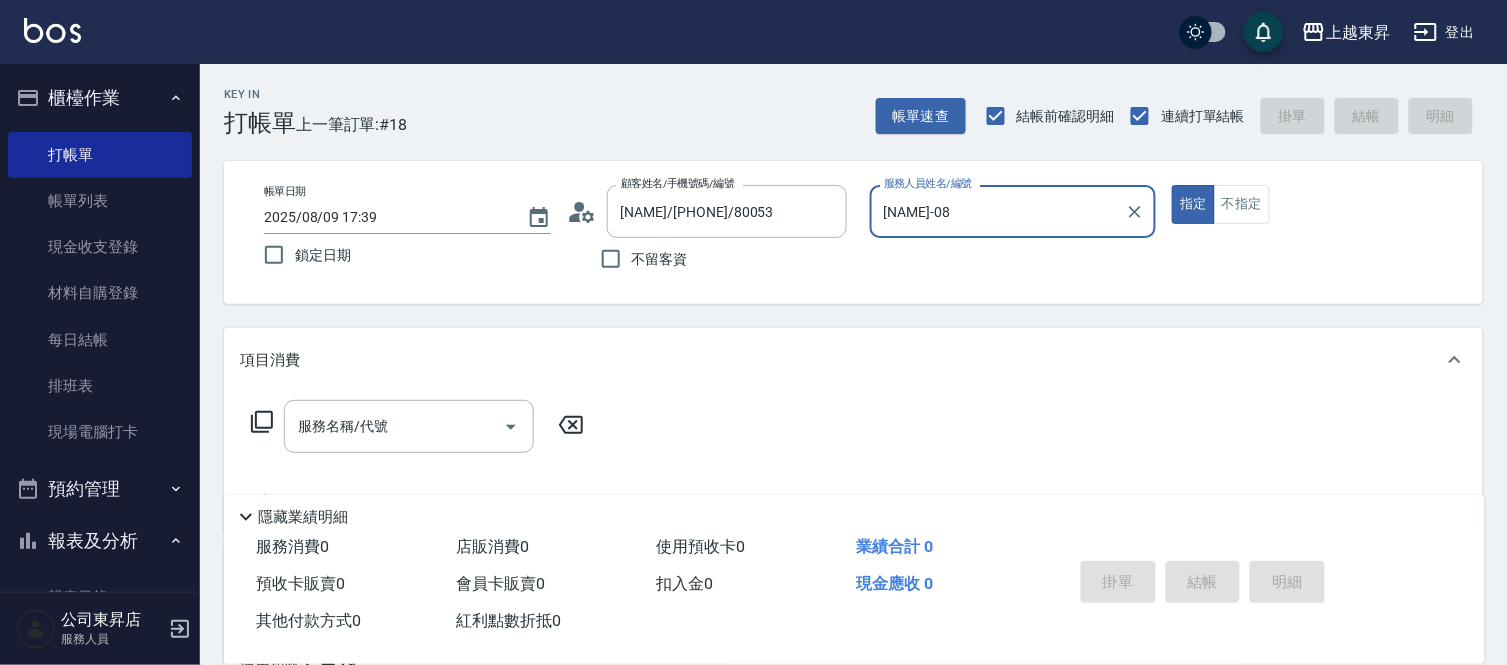 type on "[NAME]-08" 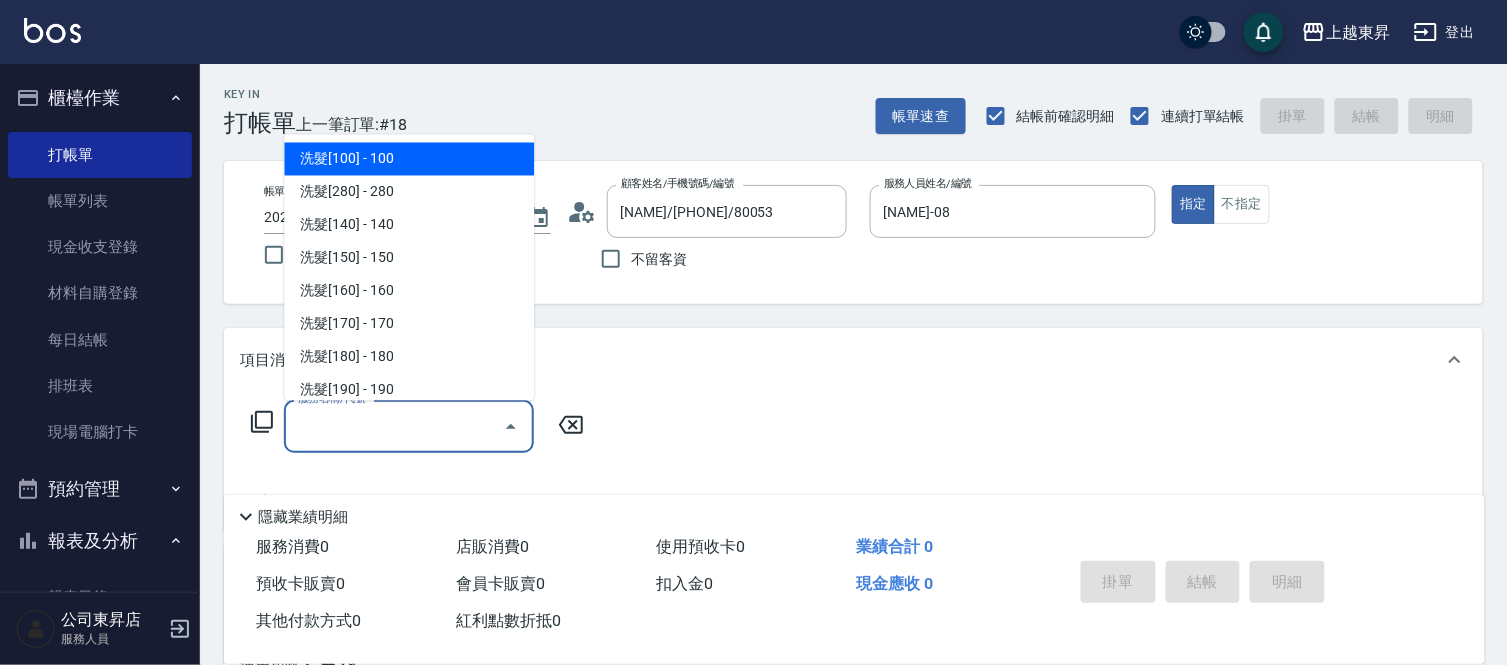 click on "服務名稱/代號" at bounding box center [394, 426] 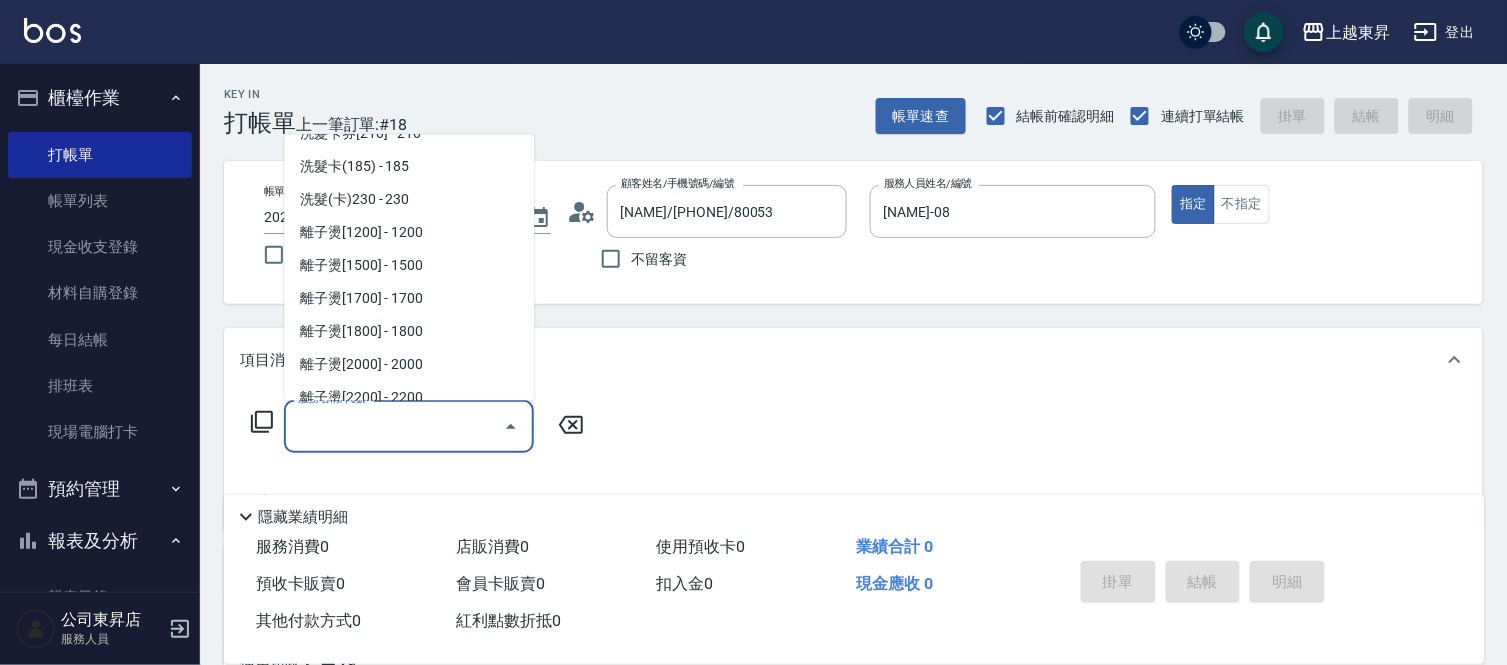 scroll, scrollTop: 555, scrollLeft: 0, axis: vertical 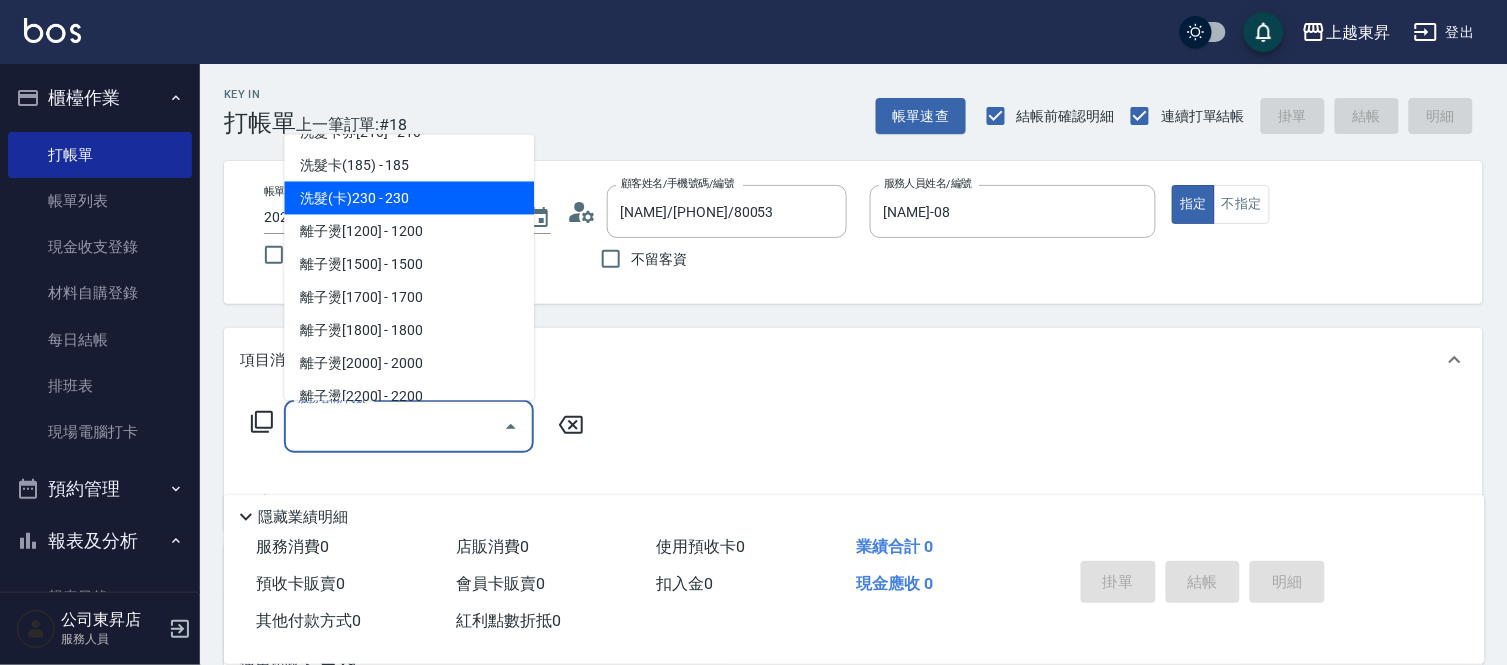 click on "洗髮(卡)230 - 230" at bounding box center (409, 198) 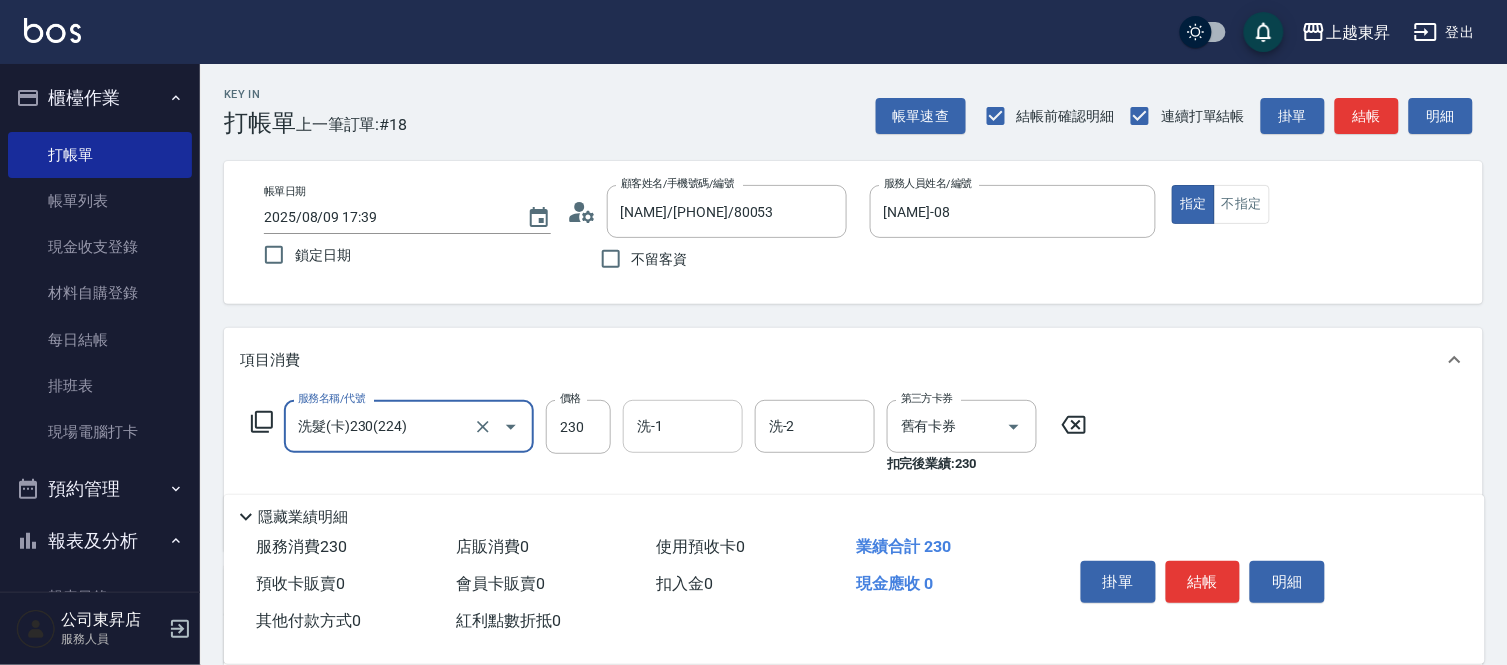 click on "洗-1" at bounding box center [683, 426] 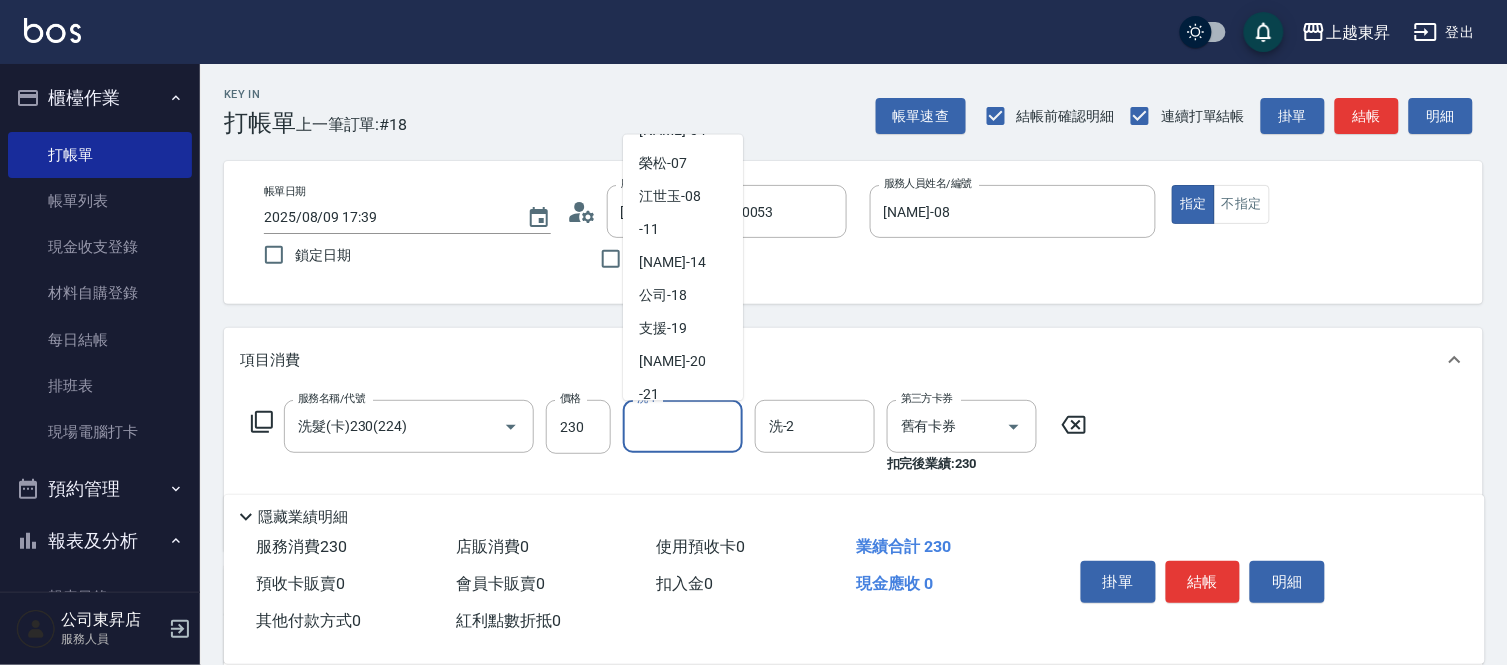 scroll, scrollTop: 222, scrollLeft: 0, axis: vertical 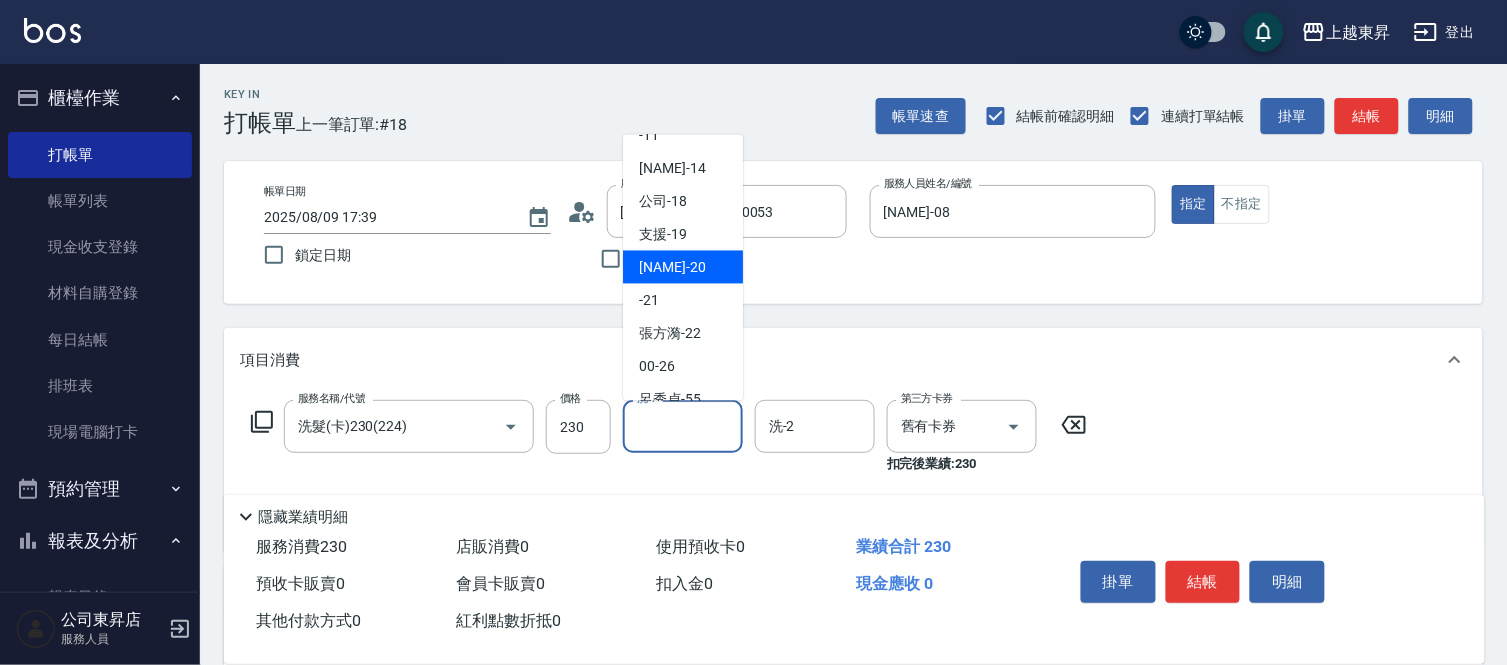 click on "[NAME]-20" at bounding box center (672, 267) 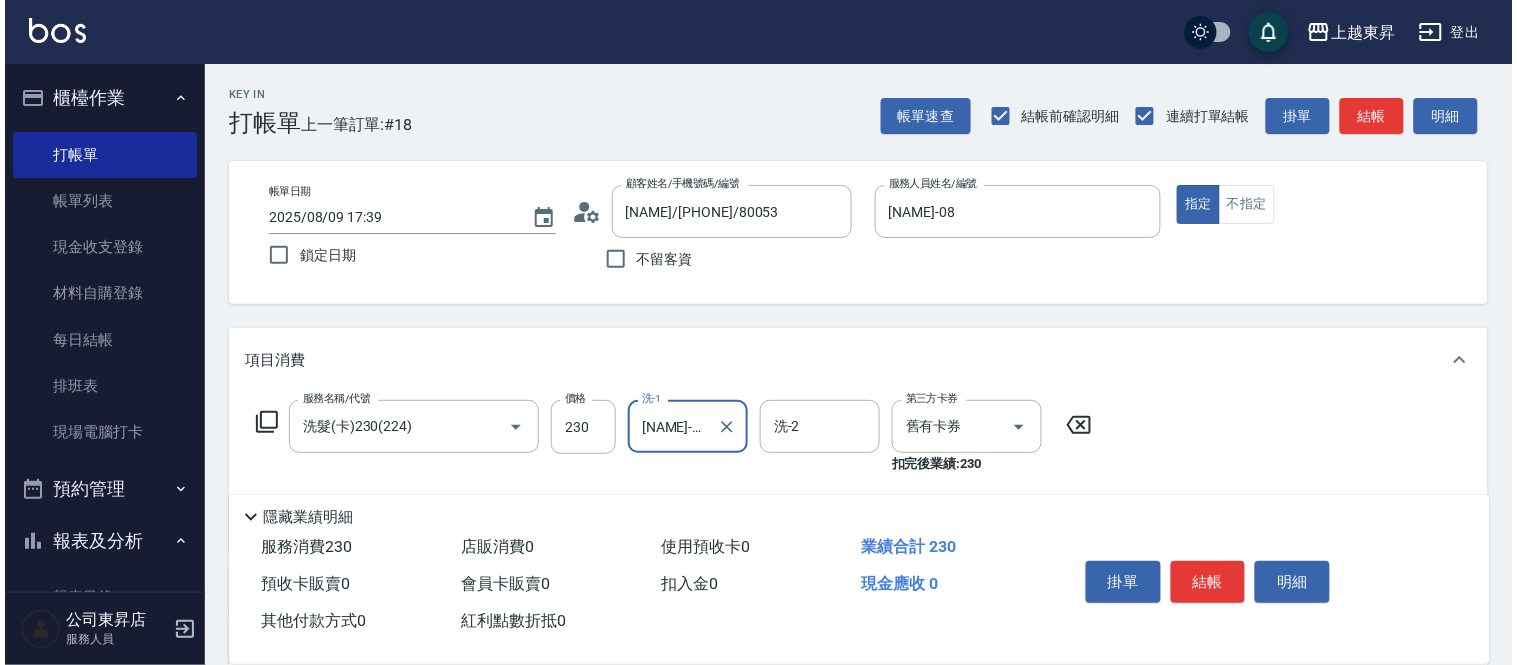 scroll, scrollTop: 222, scrollLeft: 0, axis: vertical 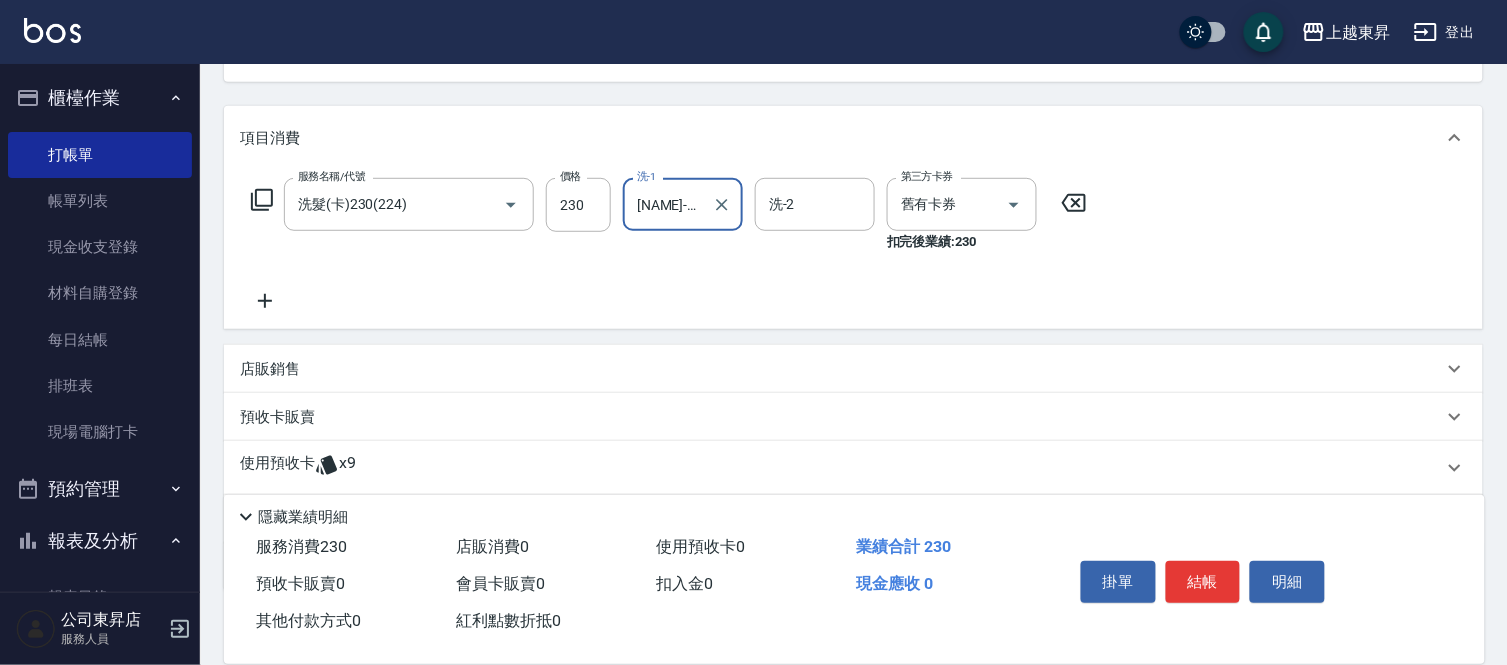 click 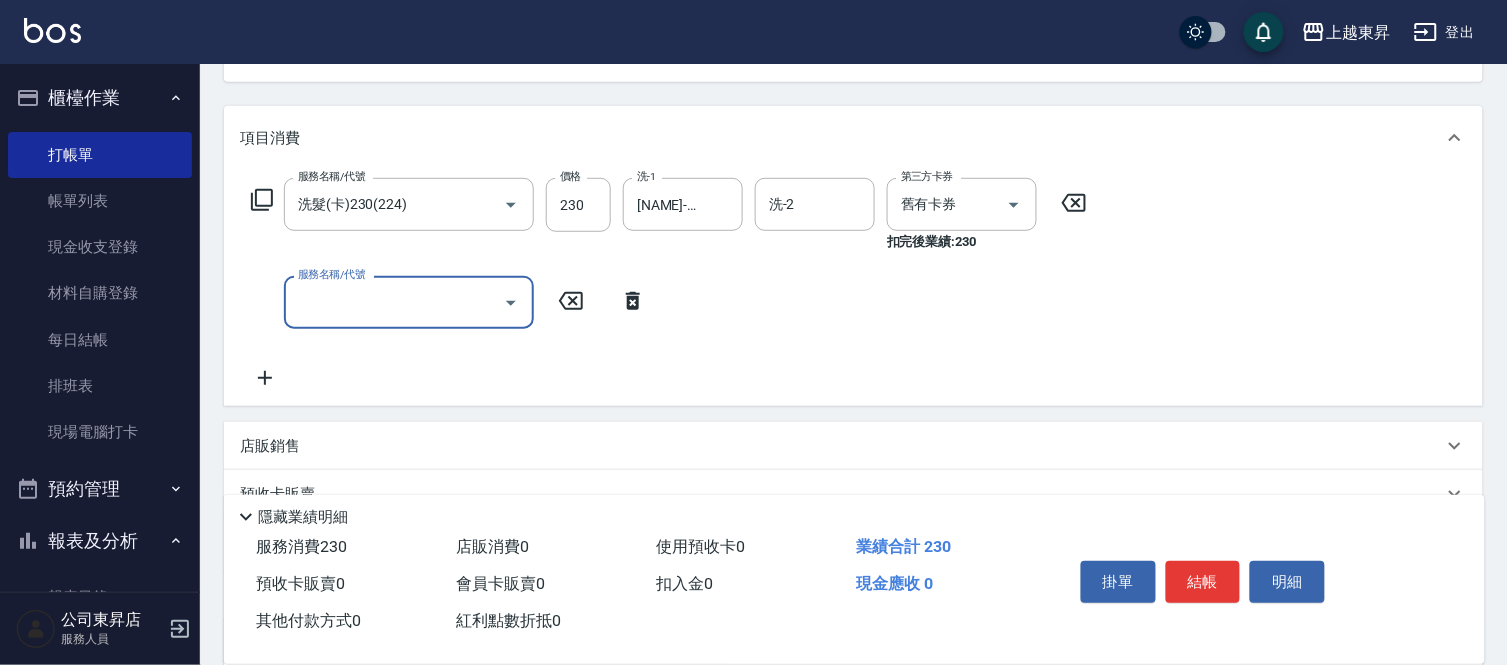 drag, startPoint x: 258, startPoint y: 384, endPoint x: 294, endPoint y: 346, distance: 52.34501 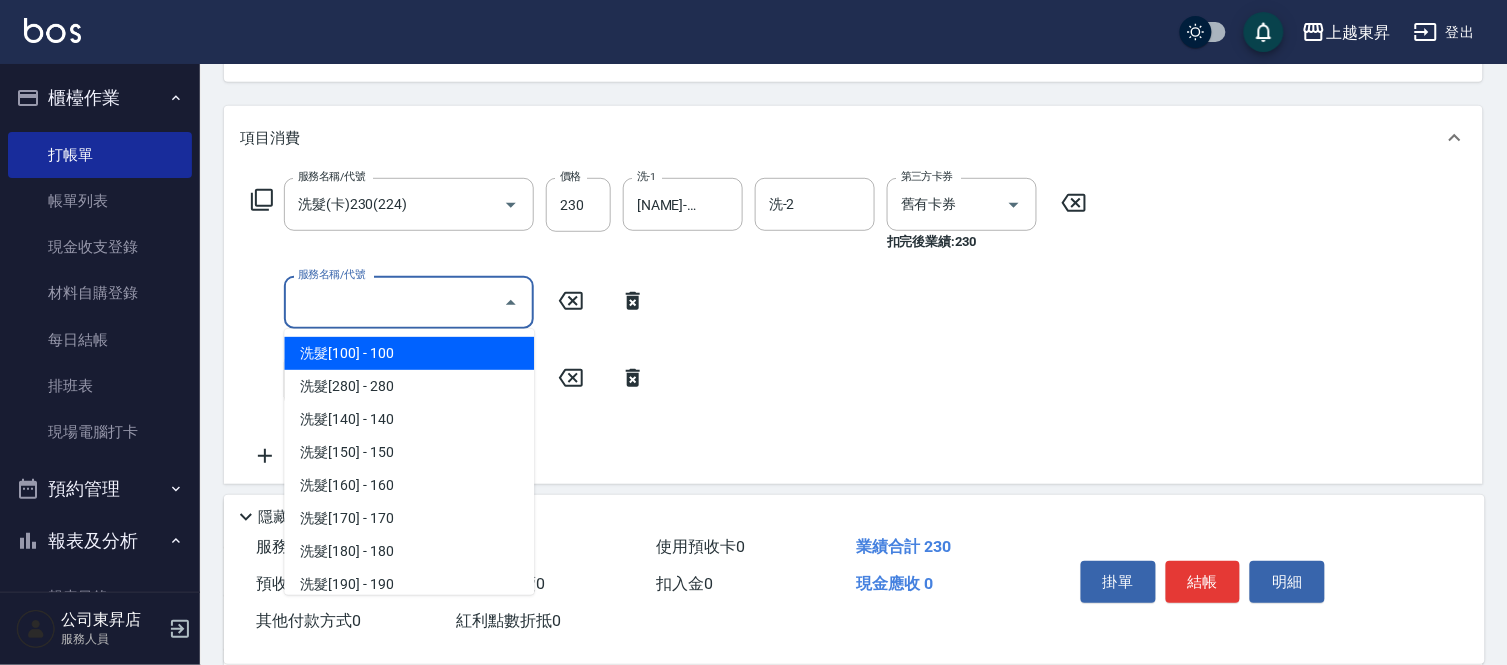 click on "服務名稱/代號" at bounding box center [394, 302] 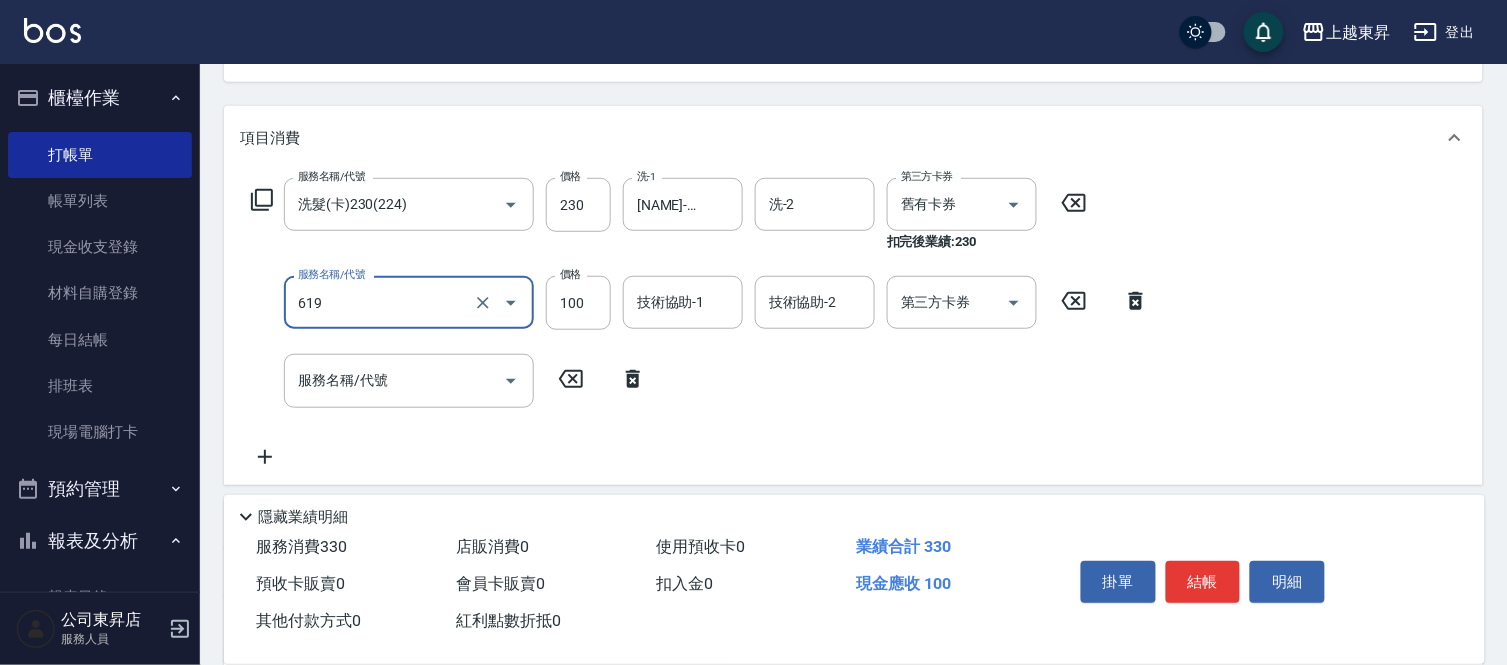 type on "煥彩.玻酸.晶膜.水療(619)" 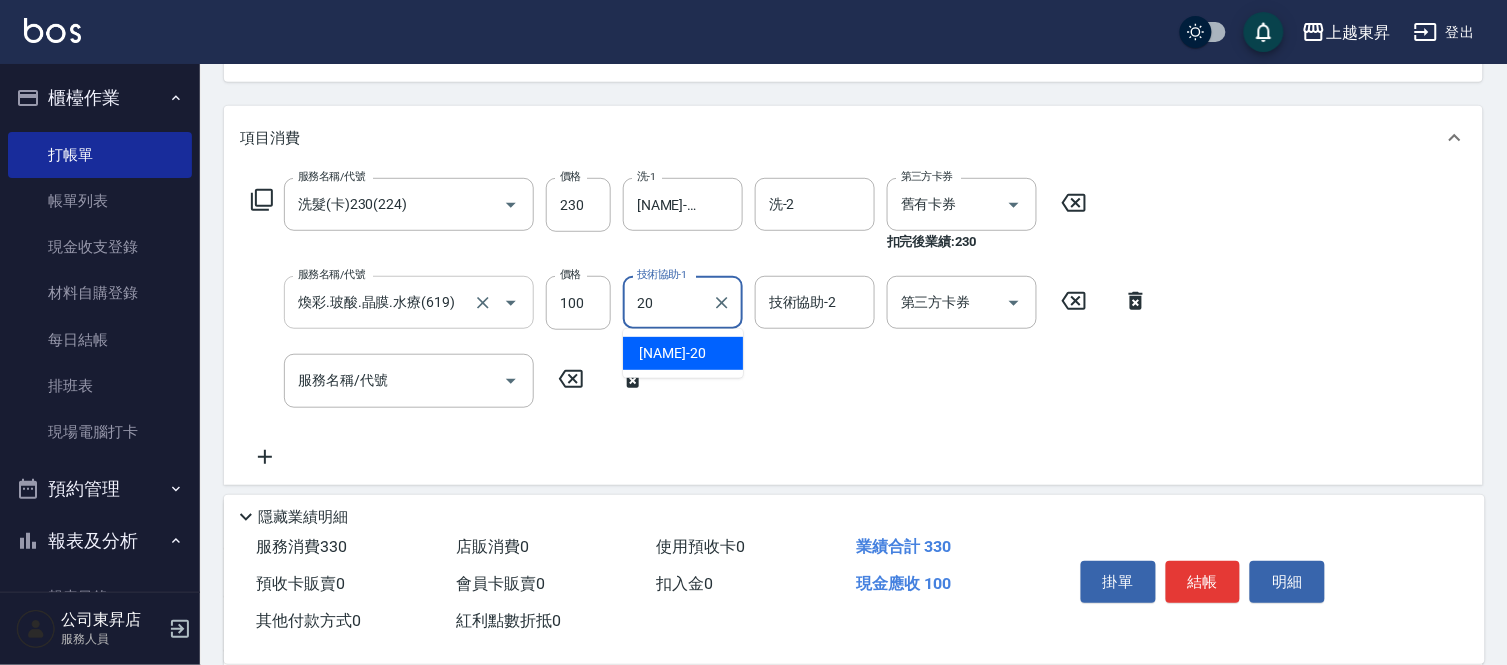 type on "[NAME]-20" 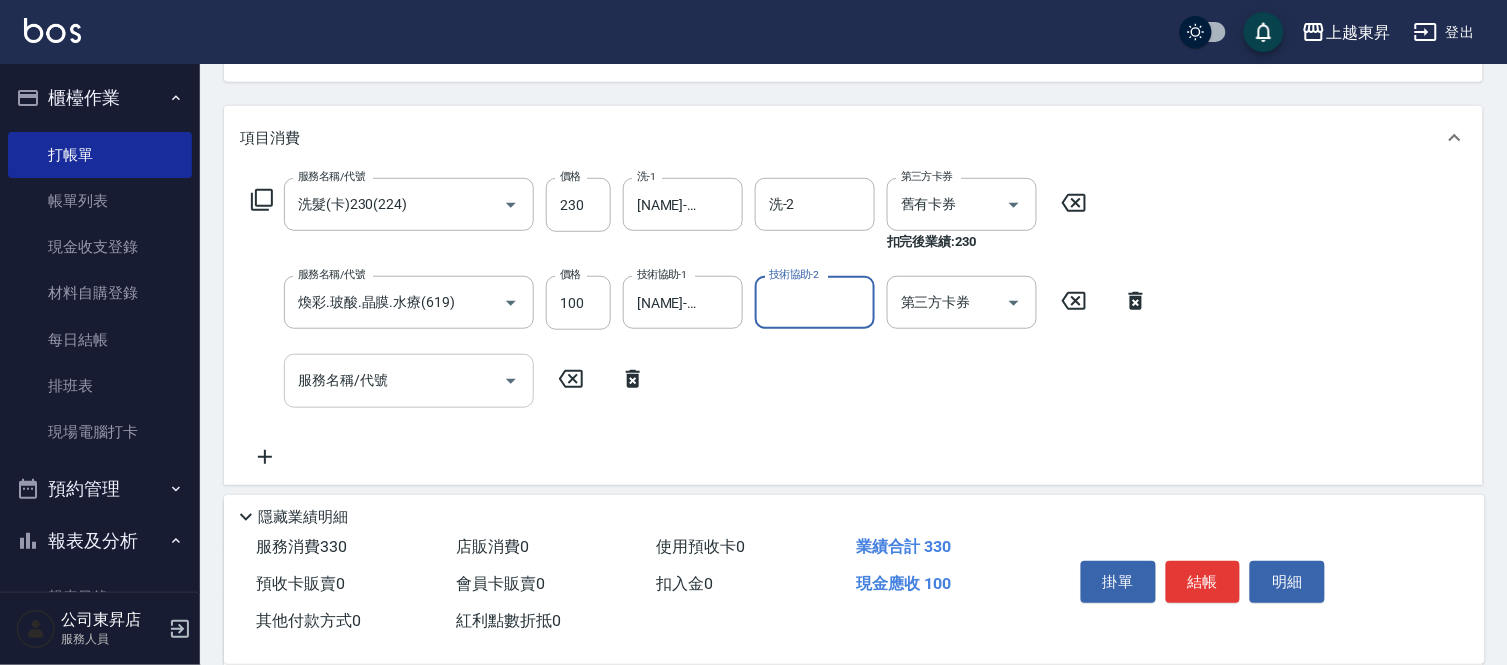 click on "服務名稱/代號" at bounding box center (394, 380) 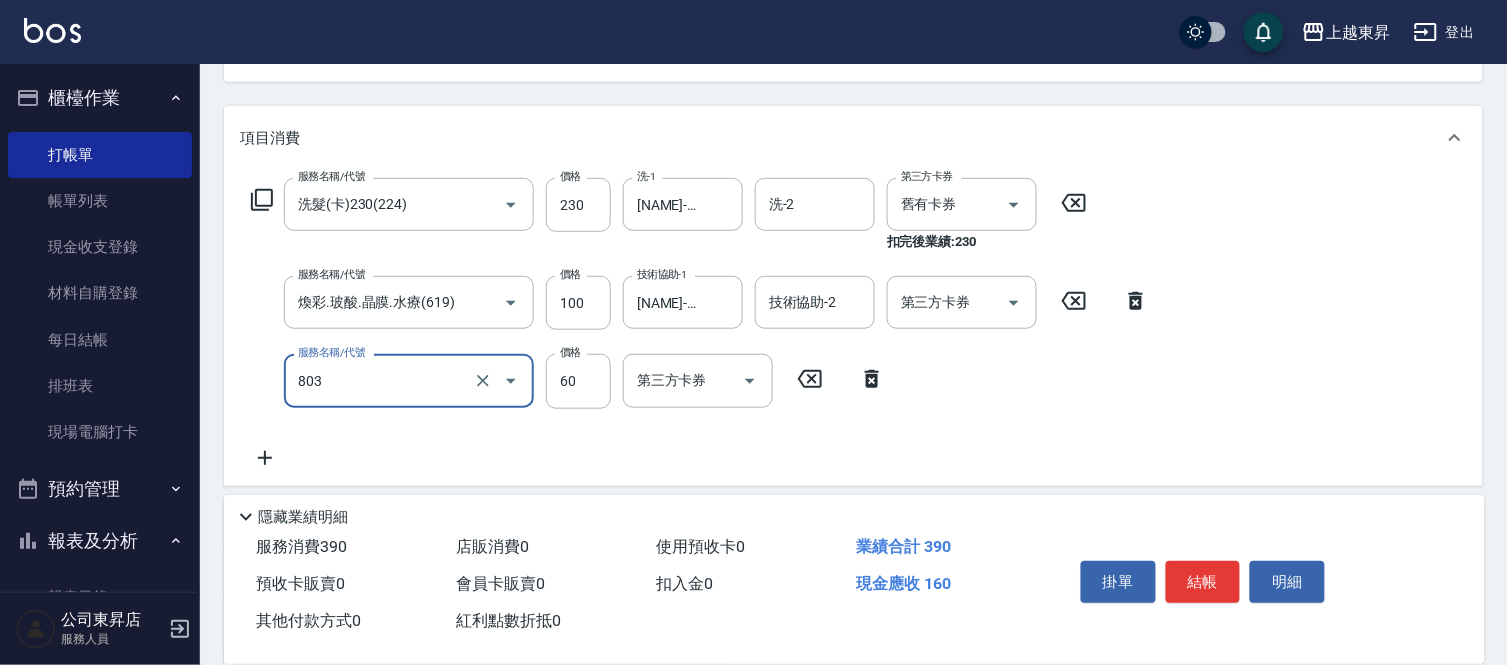 type on "吹捲(803)" 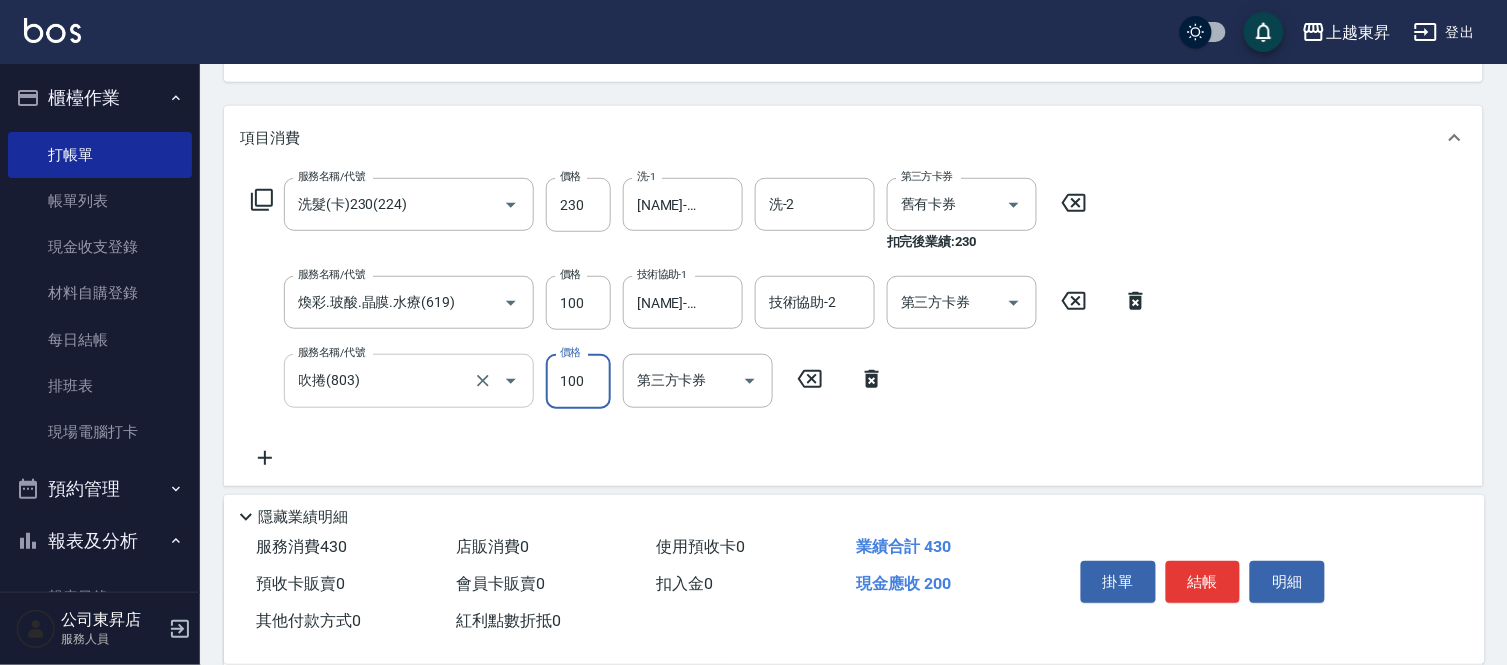 type on "100" 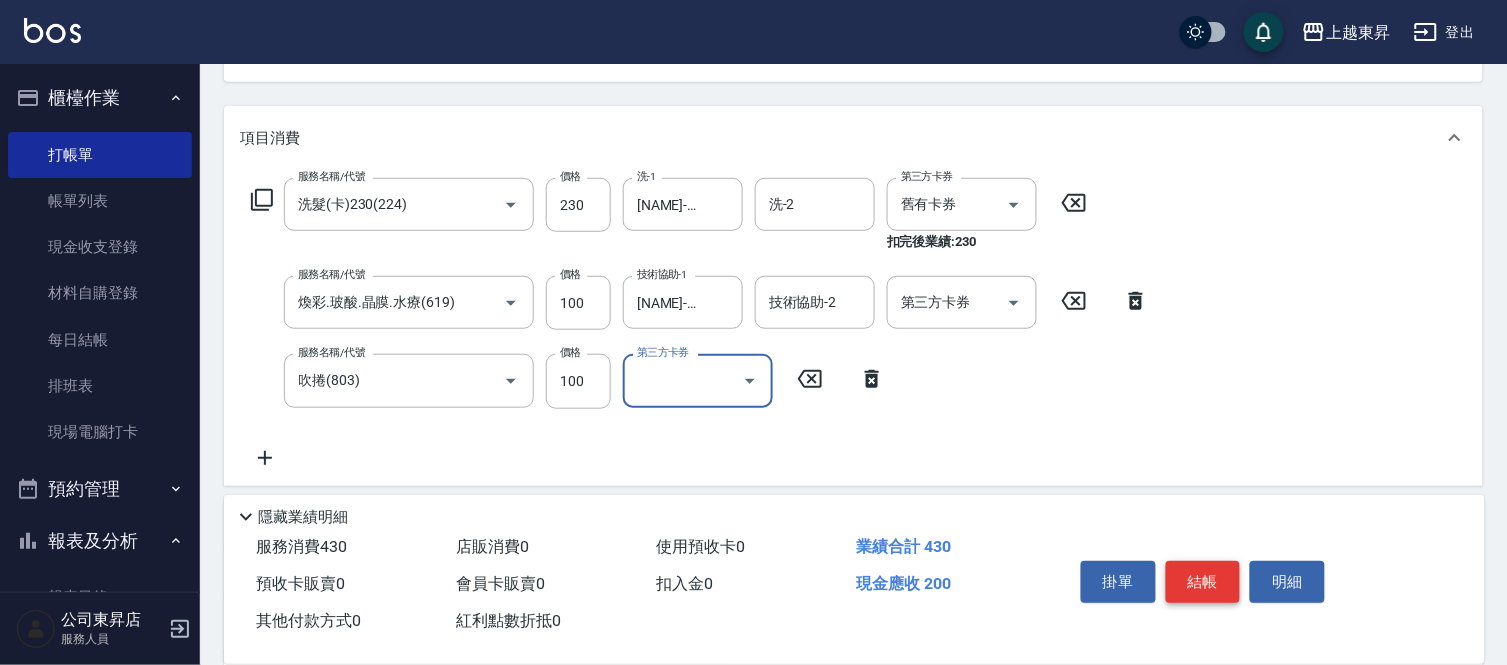 click on "結帳" at bounding box center [1203, 582] 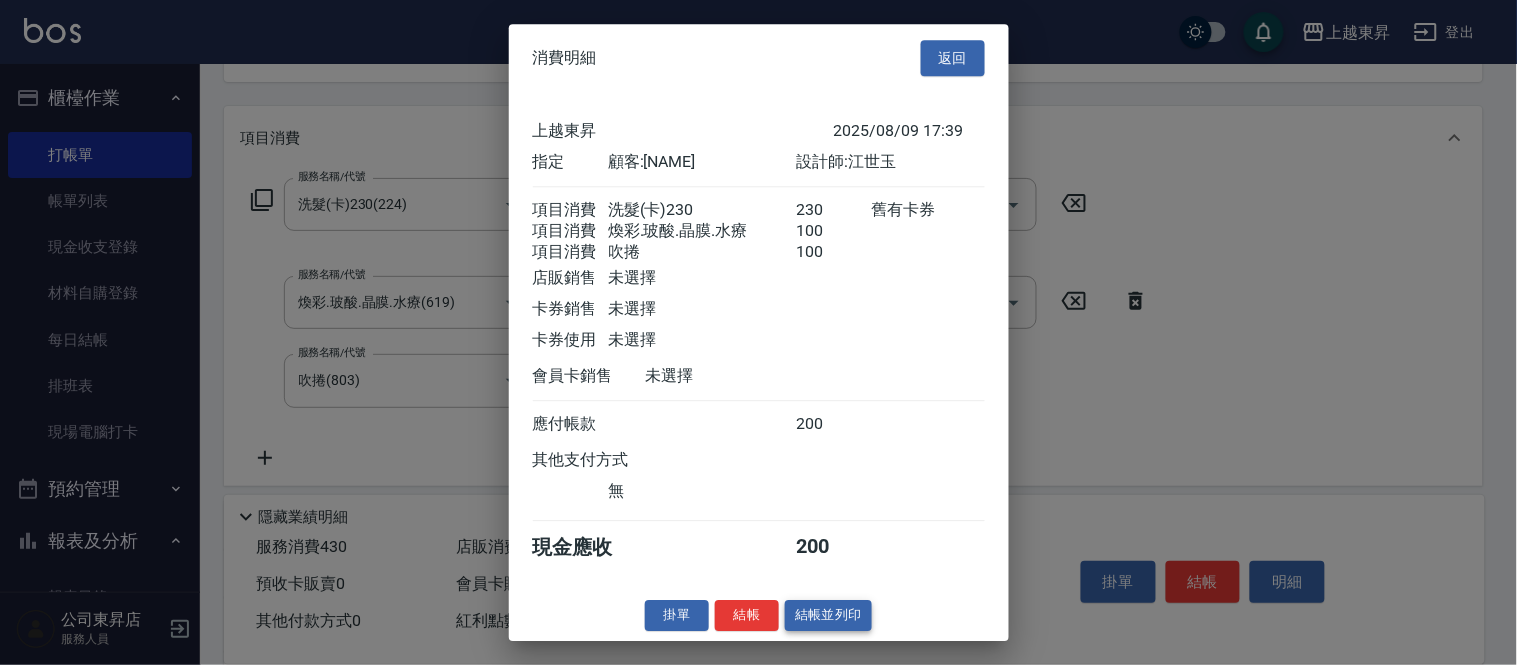 click on "結帳並列印" at bounding box center (828, 615) 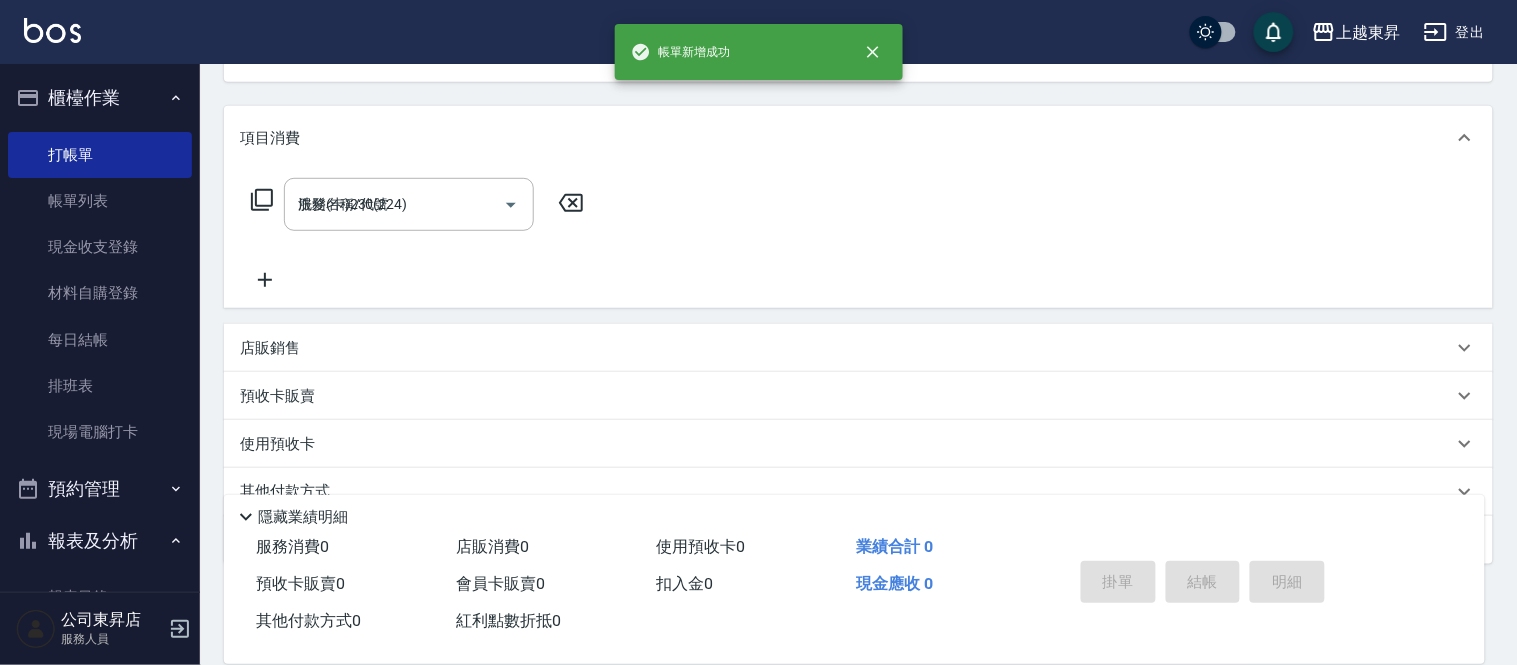 type on "2025/08/09 17:49" 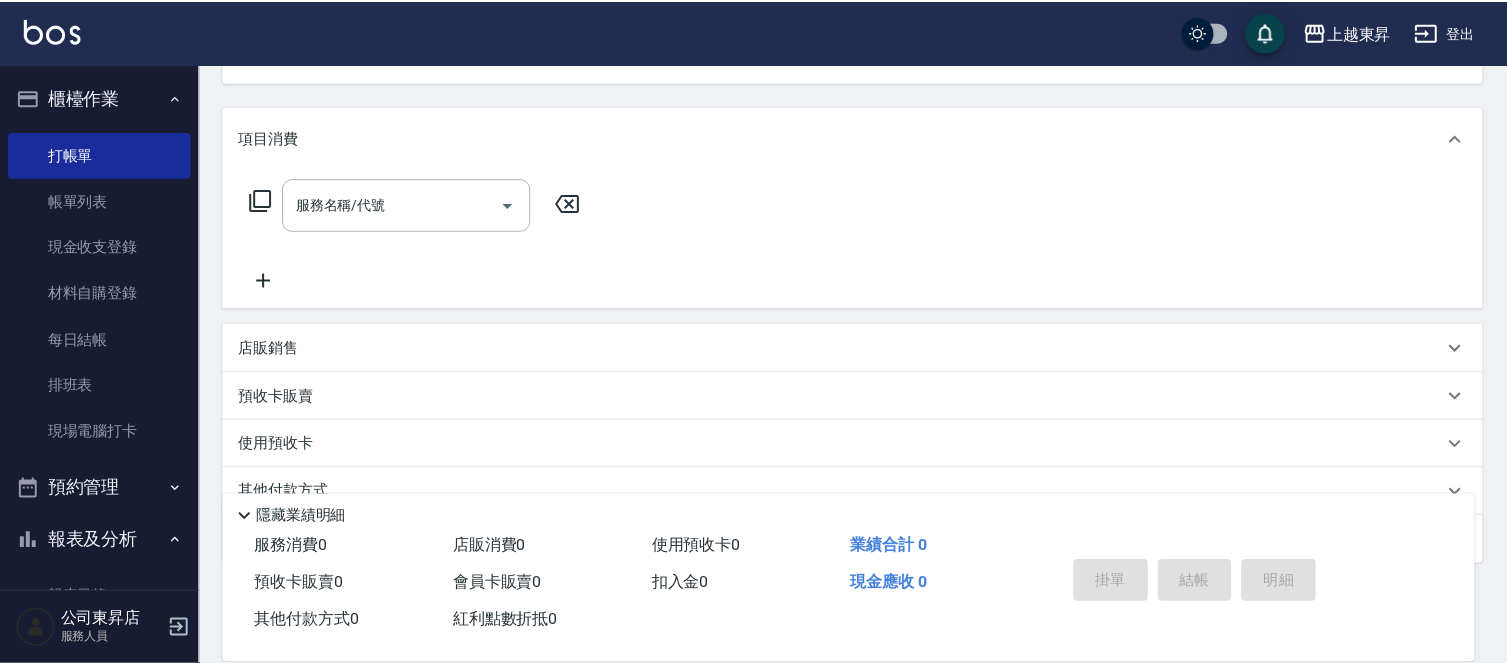 scroll, scrollTop: 194, scrollLeft: 0, axis: vertical 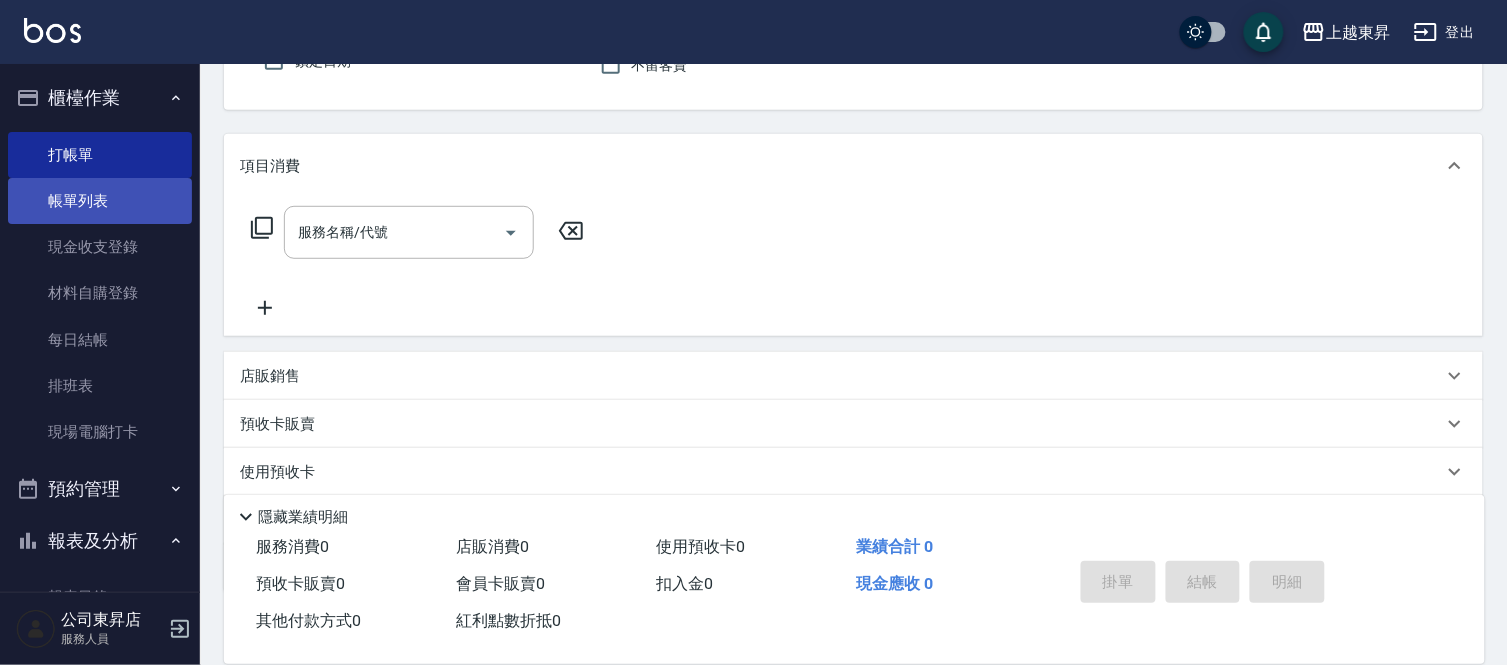 click on "帳單列表" at bounding box center (100, 201) 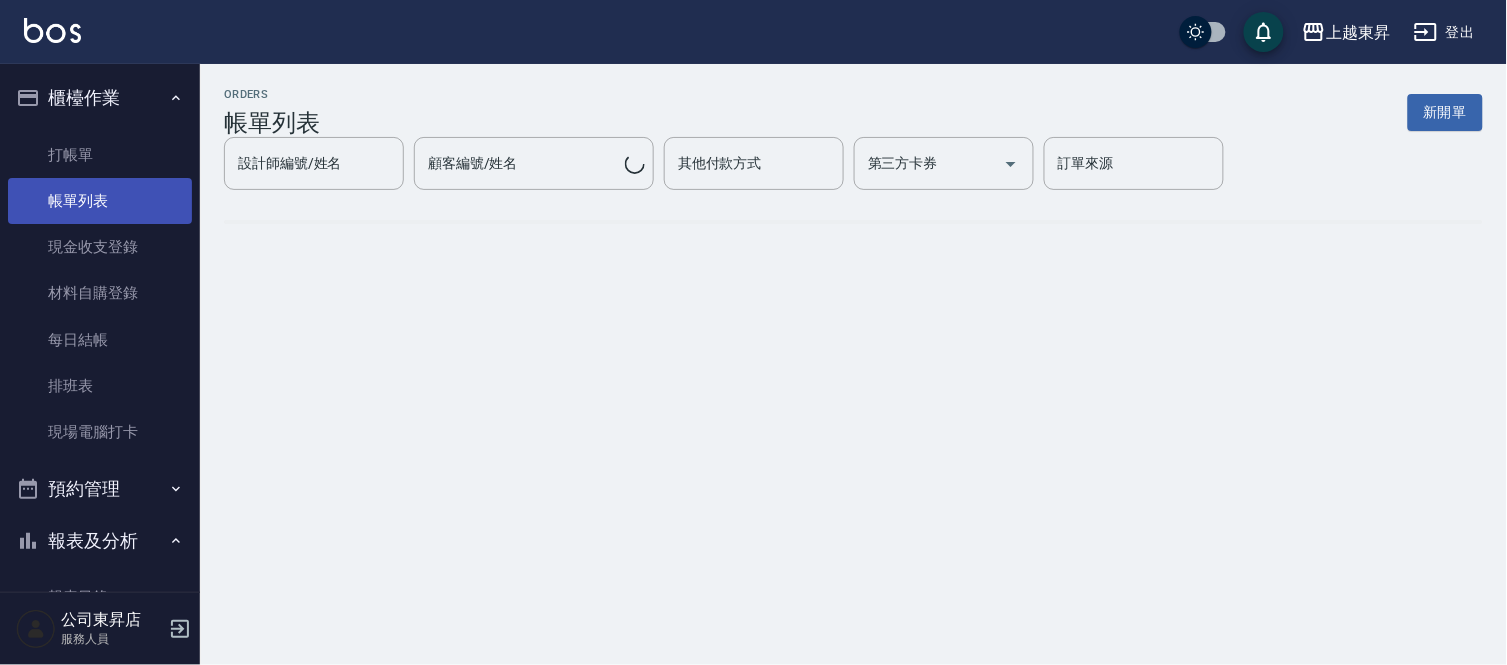 scroll, scrollTop: 0, scrollLeft: 0, axis: both 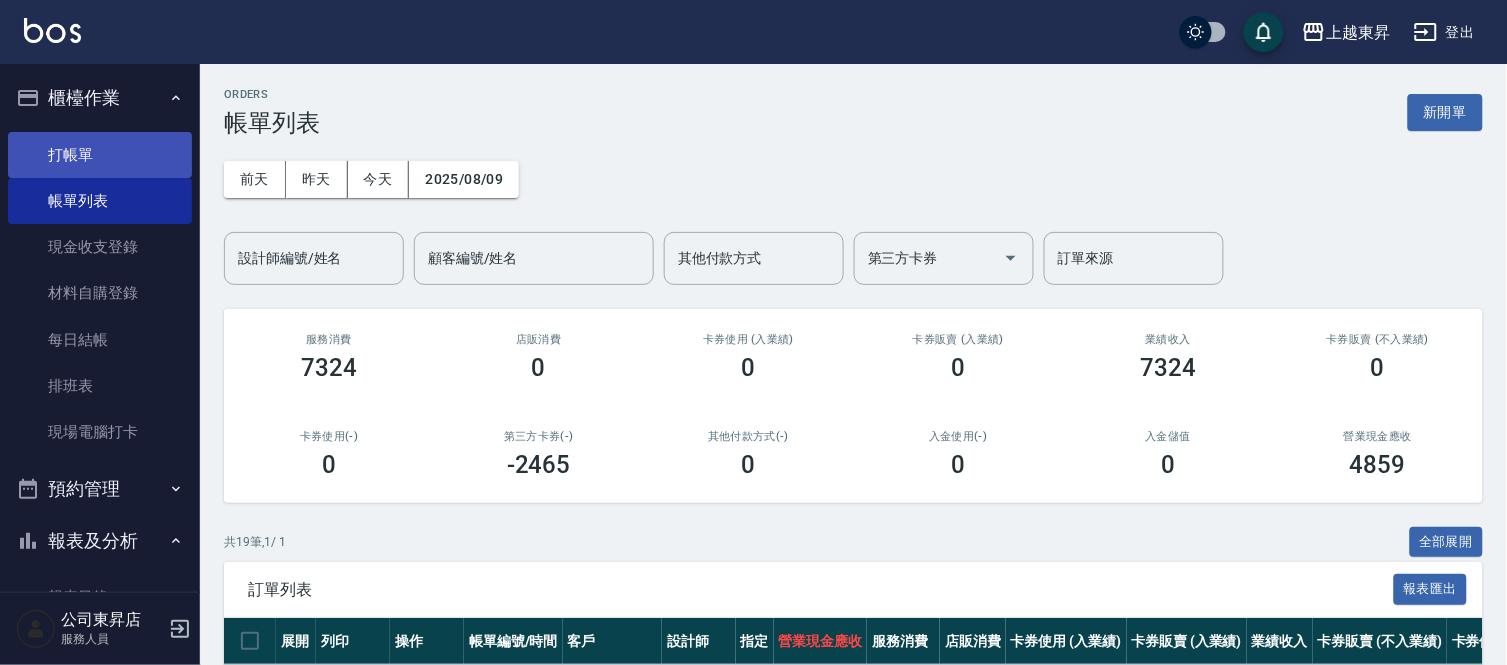 click on "打帳單" at bounding box center (100, 155) 